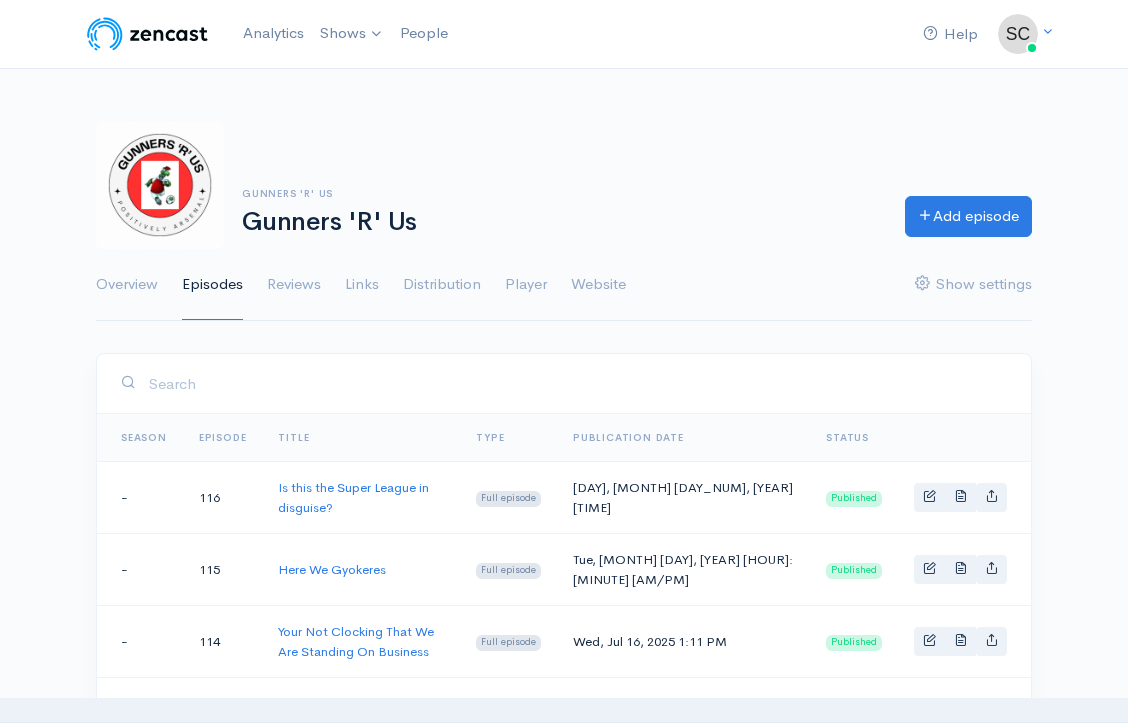 scroll, scrollTop: 0, scrollLeft: 0, axis: both 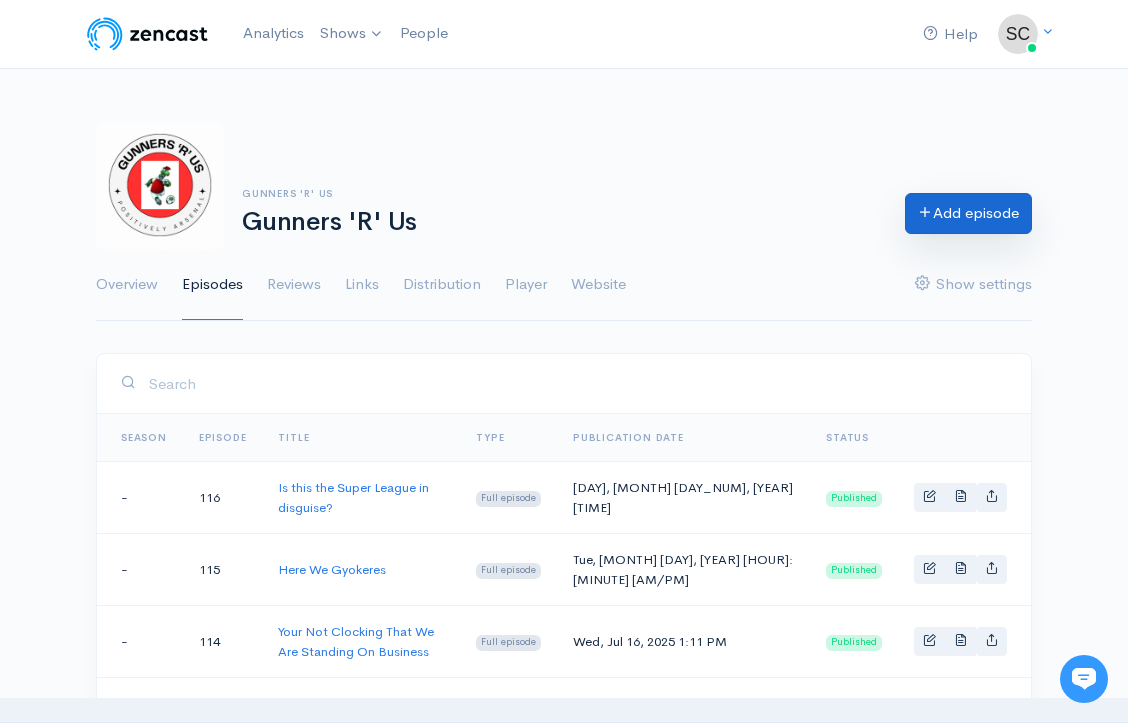 click on "Add episode" at bounding box center (968, 213) 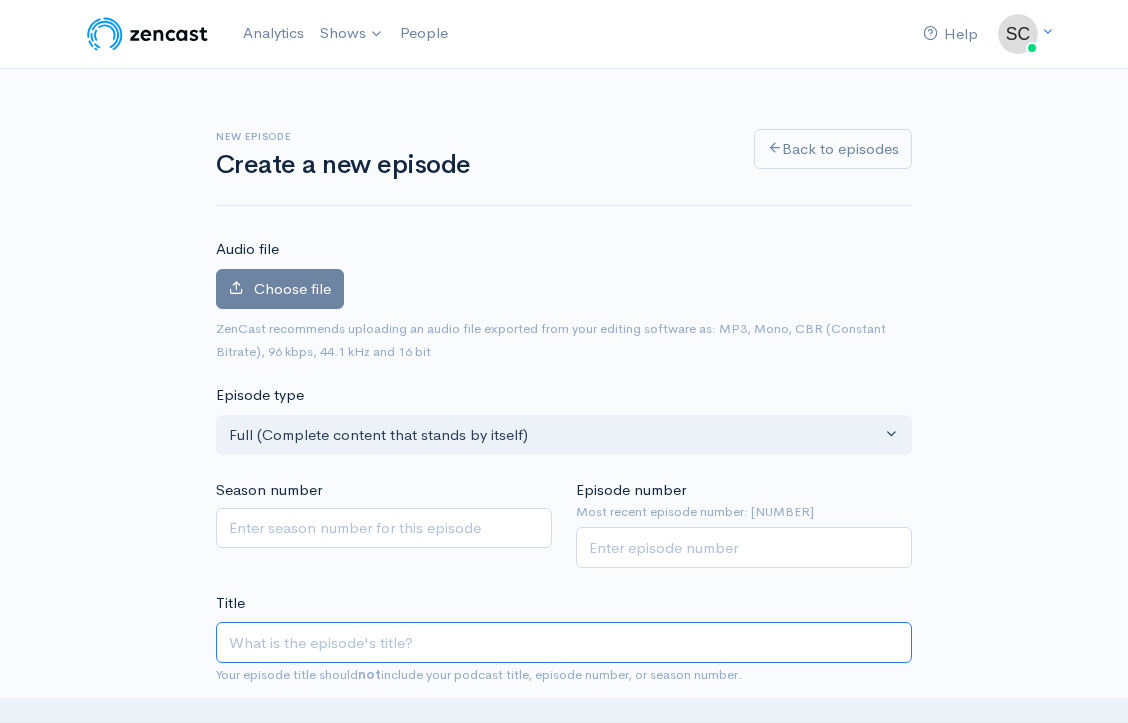 scroll, scrollTop: 0, scrollLeft: 0, axis: both 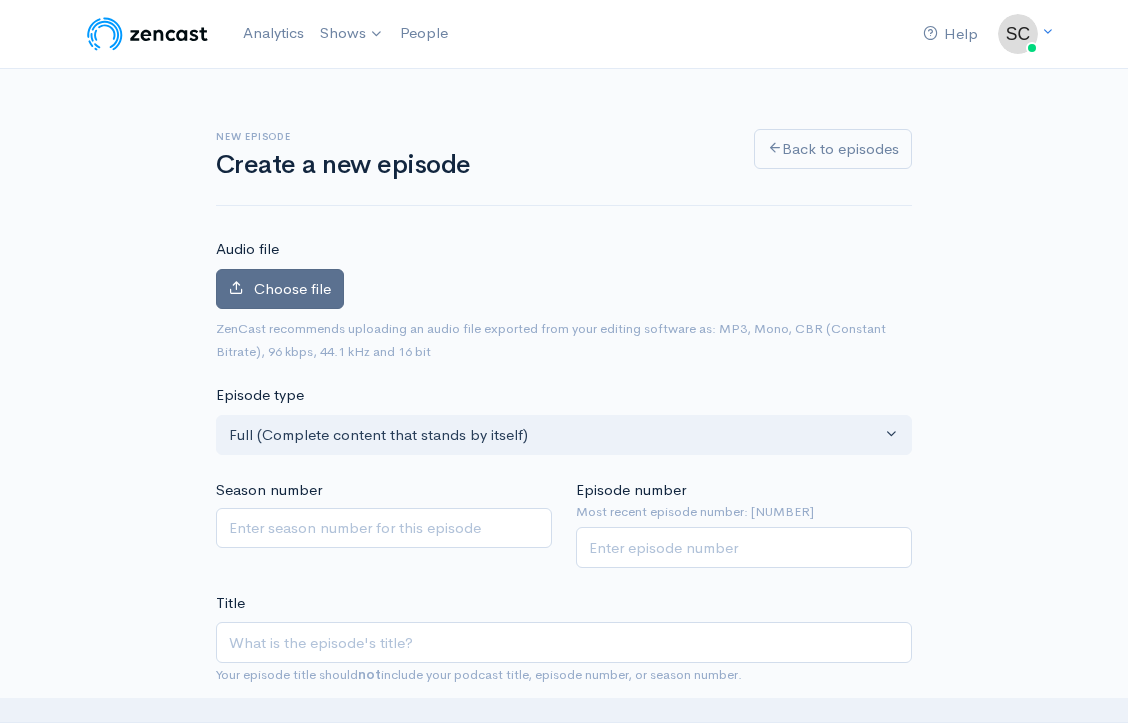 click on "Choose file" at bounding box center (292, 288) 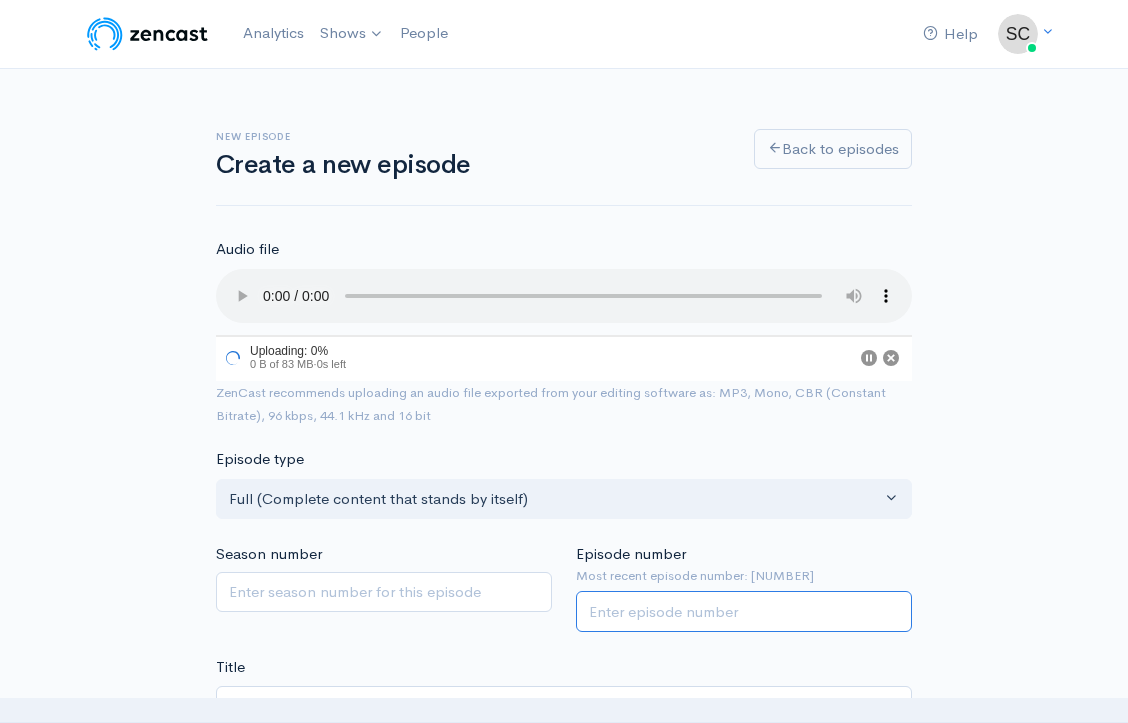 click on "Episode number" at bounding box center (744, 611) 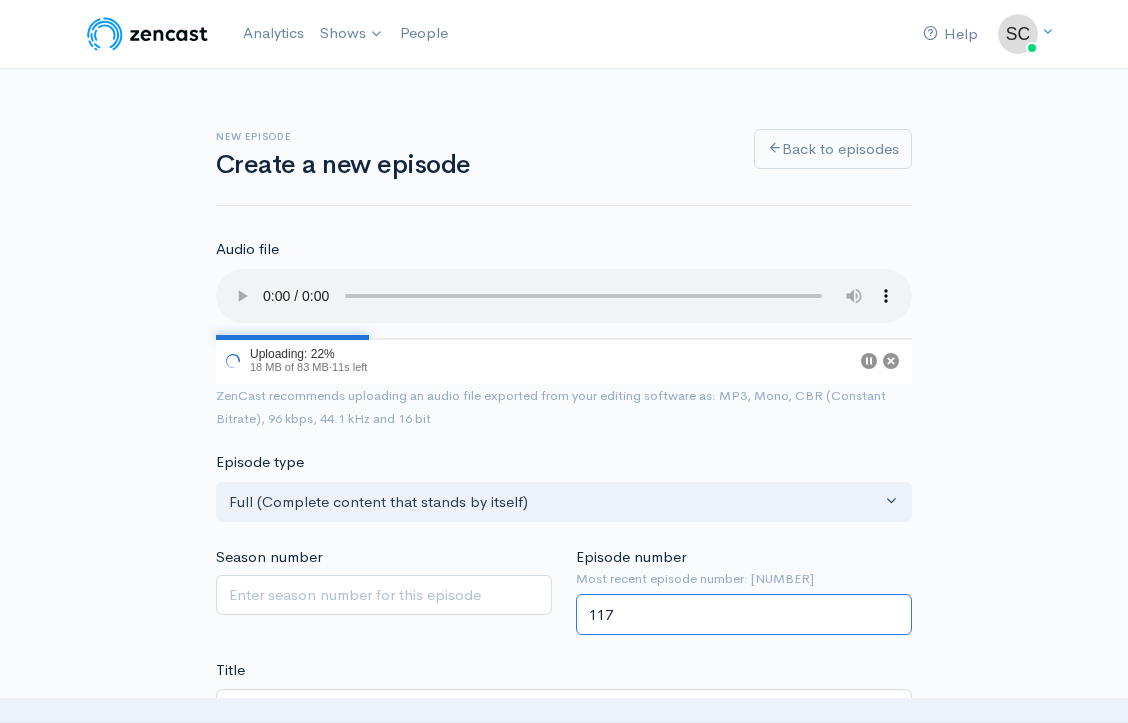 type on "117" 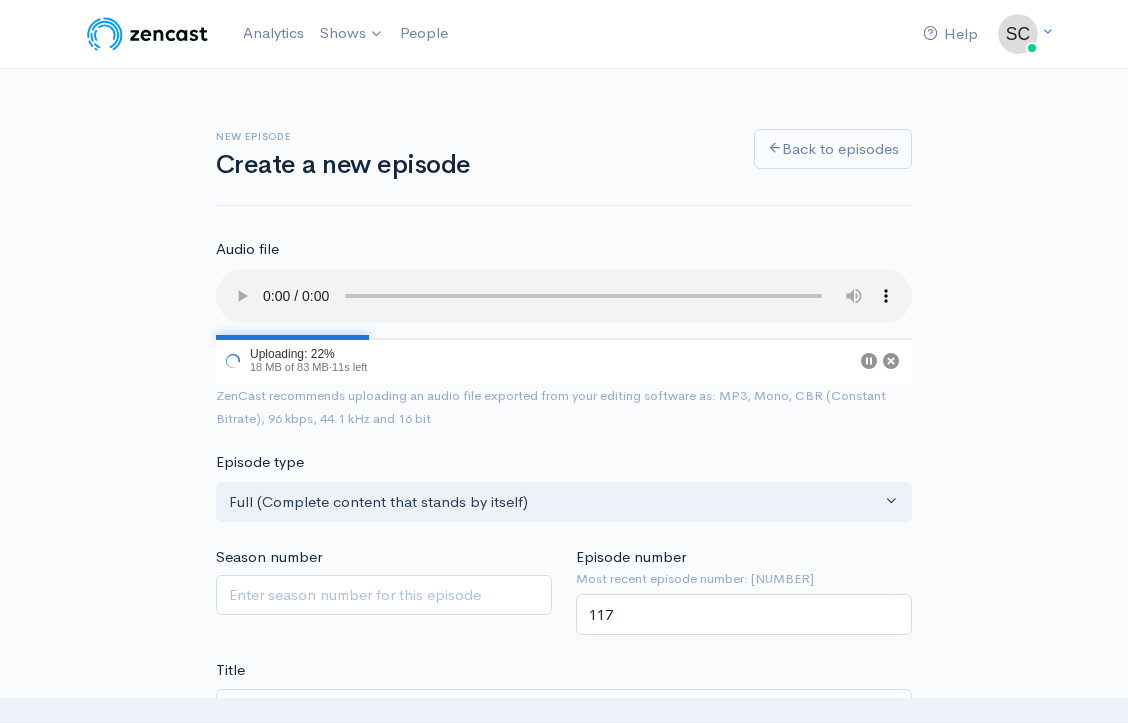 click on "New episode
Create a new episode
Back to episodes
Audio file                       22   Uploading: 22% 18 MB of 83 MB  ·  11s left   ZenCast recommends uploading an audio file exported from your editing
software as: MP3, Mono, CBR (Constant Bitrate), 96 kbps, 44.1 kHz and 16 bit   Episode type   Full (Complete content that stands by itself) Trailer (a short, promotional piece of content that represents a preview for a show) Bonus (extra content for a show (for example, behind the scenes information or interviews with the cast) Full (Complete content that stands by itself)     Season number     Episode number   Most recent episode number: 116   117   Title     Your episode title should  not  include your podcast
title, episode number, or season number.   Slug     The slug will be used in the URL for the episode.     Subtitle       Publication date and time      Schedule episode
×" at bounding box center (564, 1169) 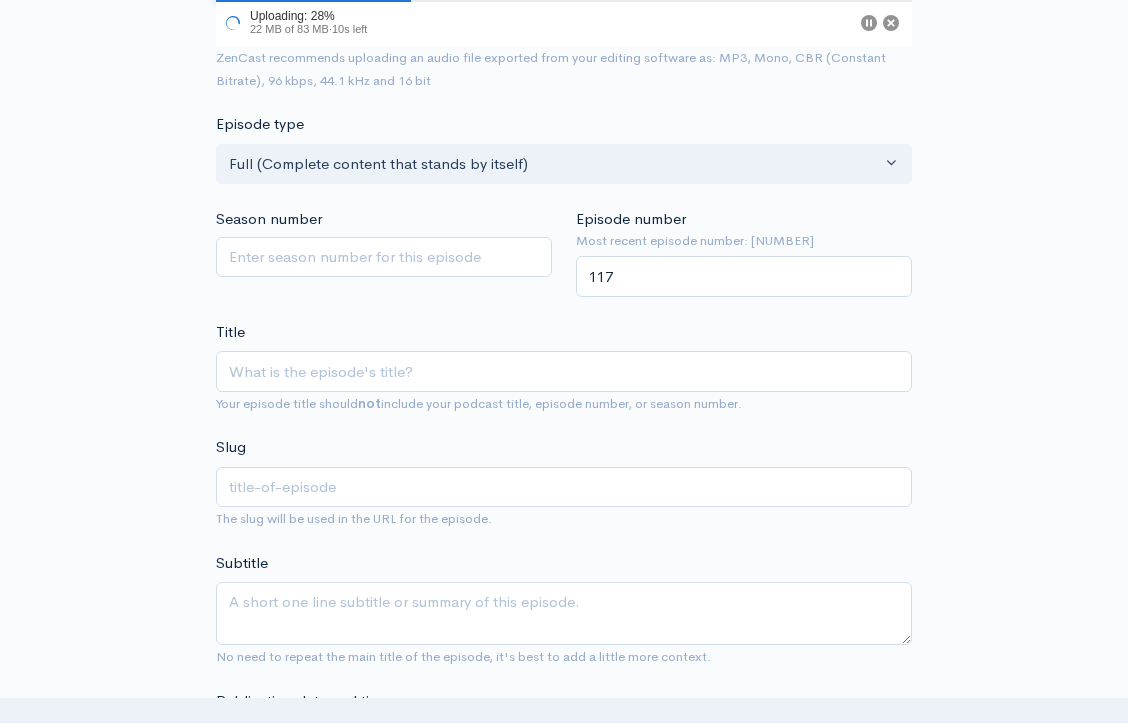 scroll, scrollTop: 343, scrollLeft: 0, axis: vertical 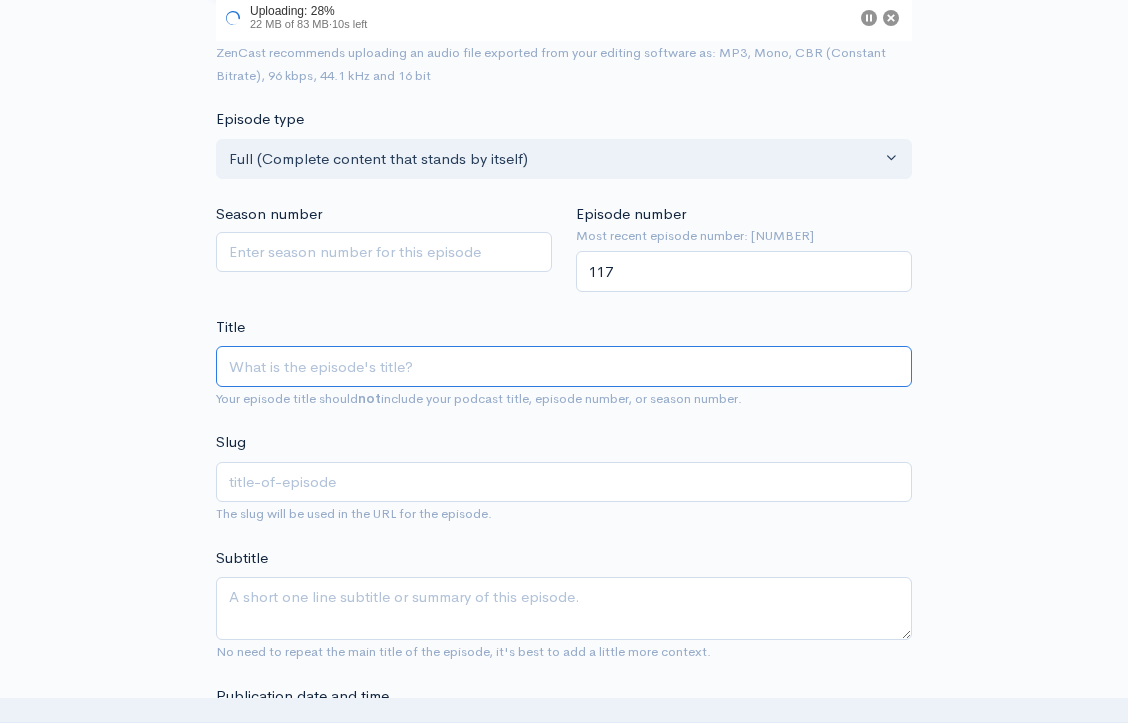 click on "Title" at bounding box center [564, 366] 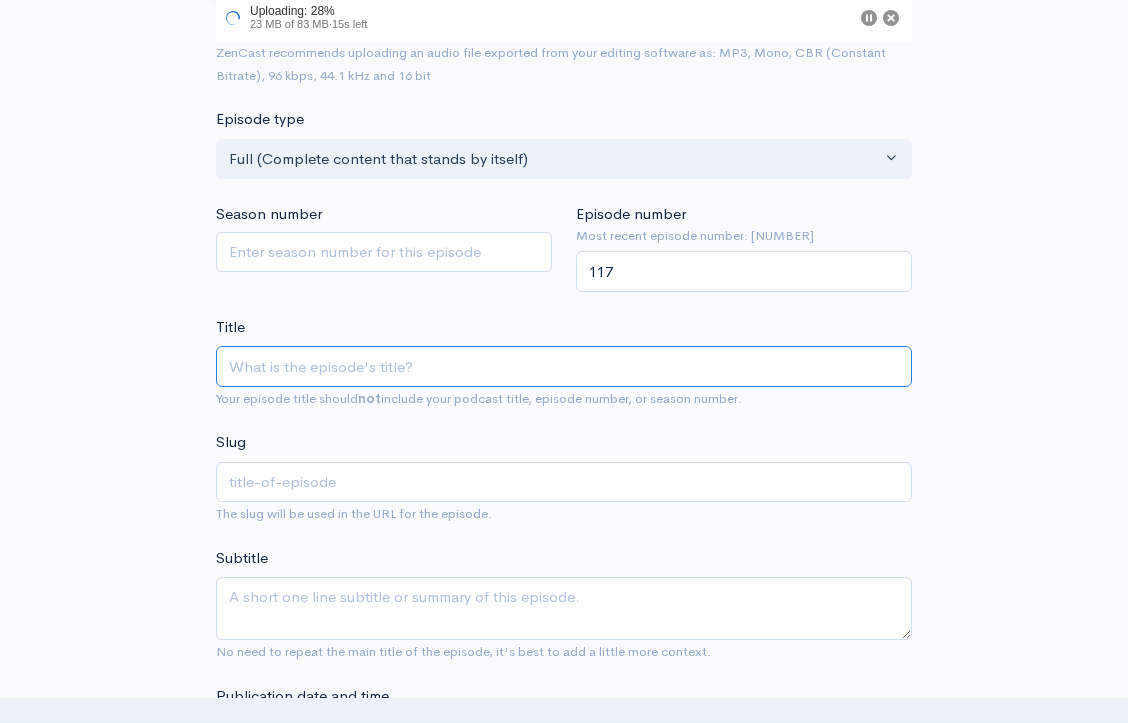 type on "B" 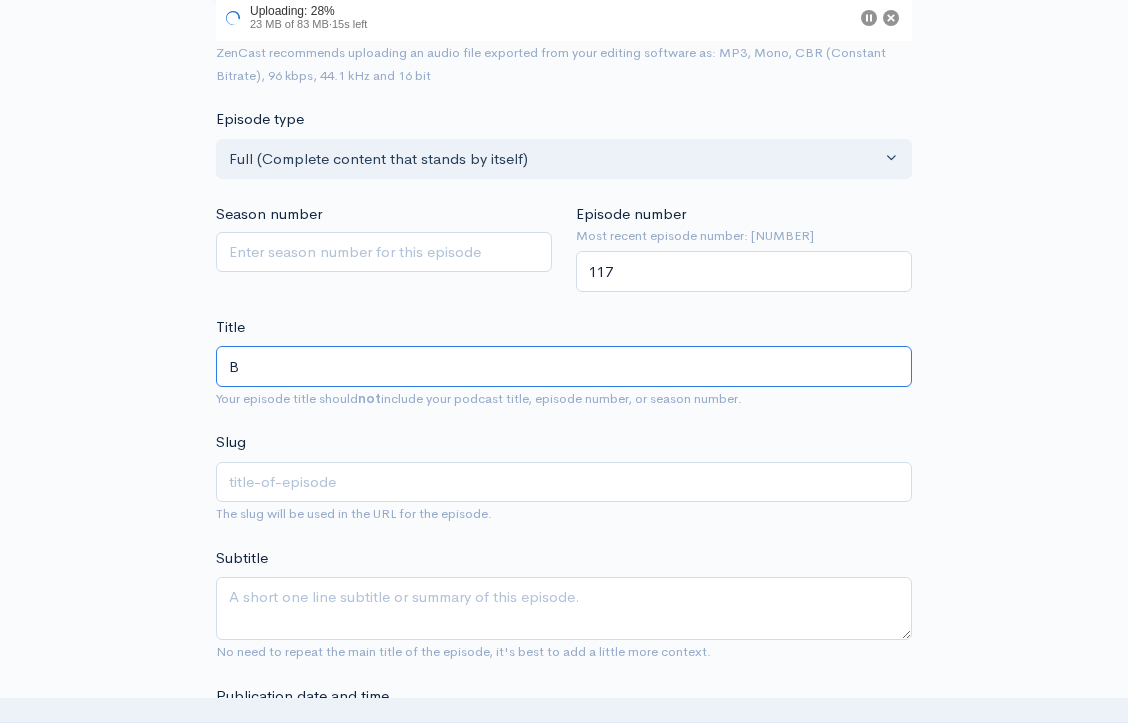 type on "b" 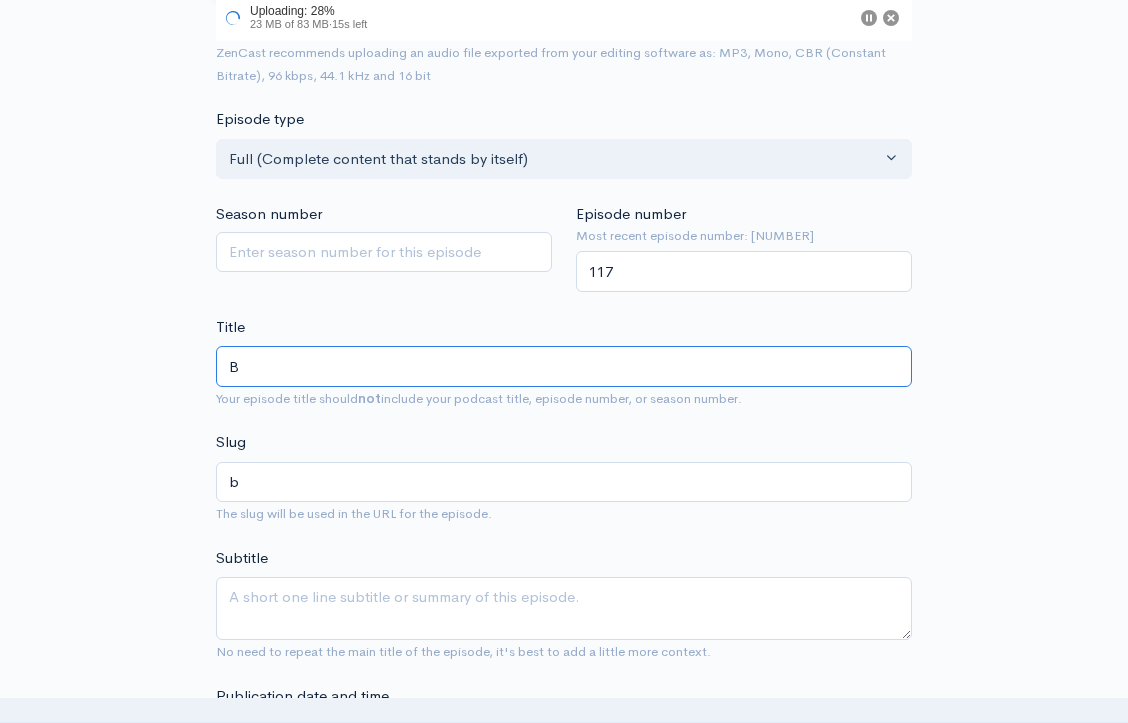 type on "Bo" 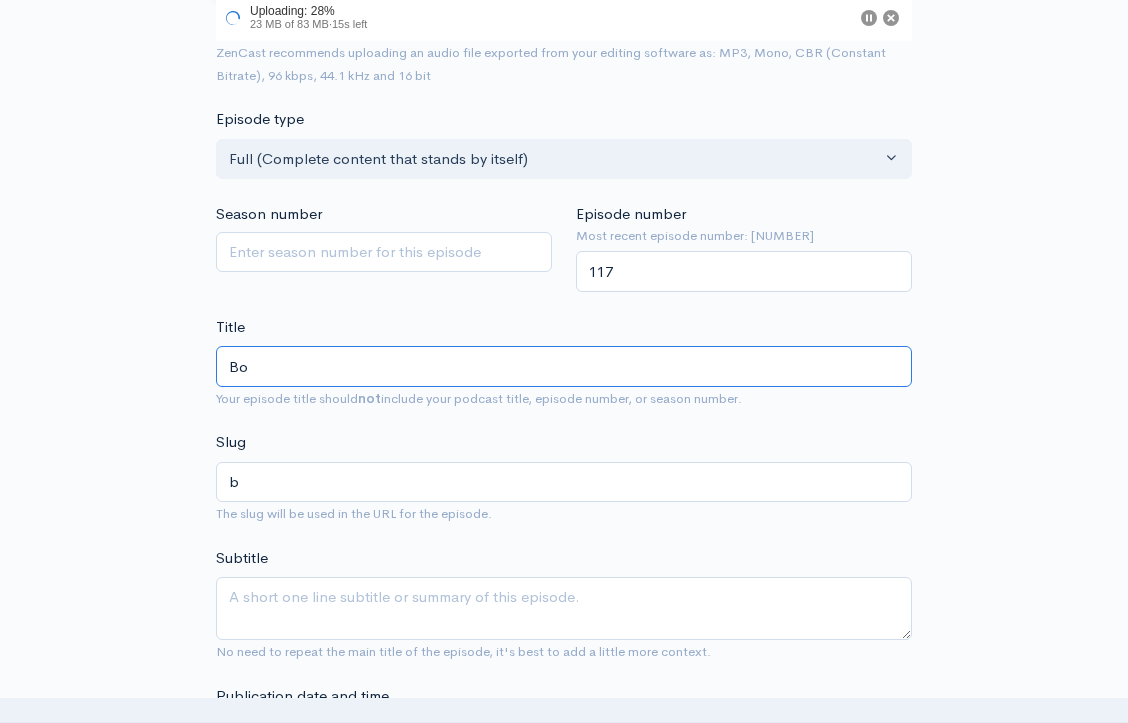 type on "bo" 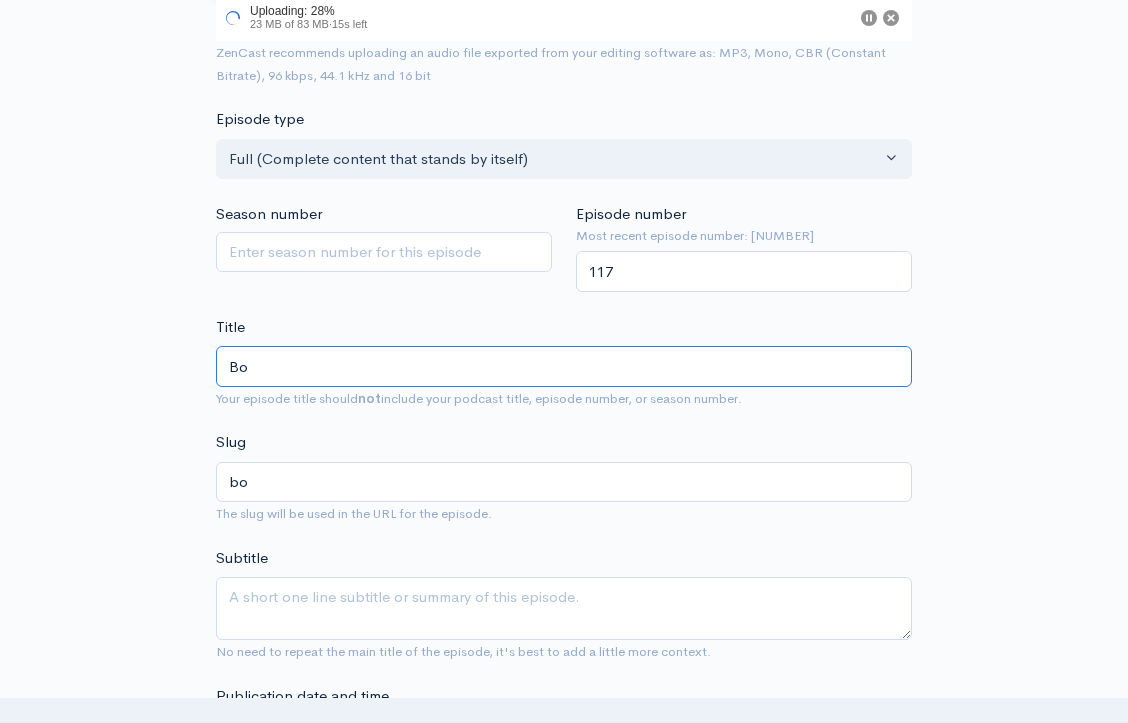 type on "Bol" 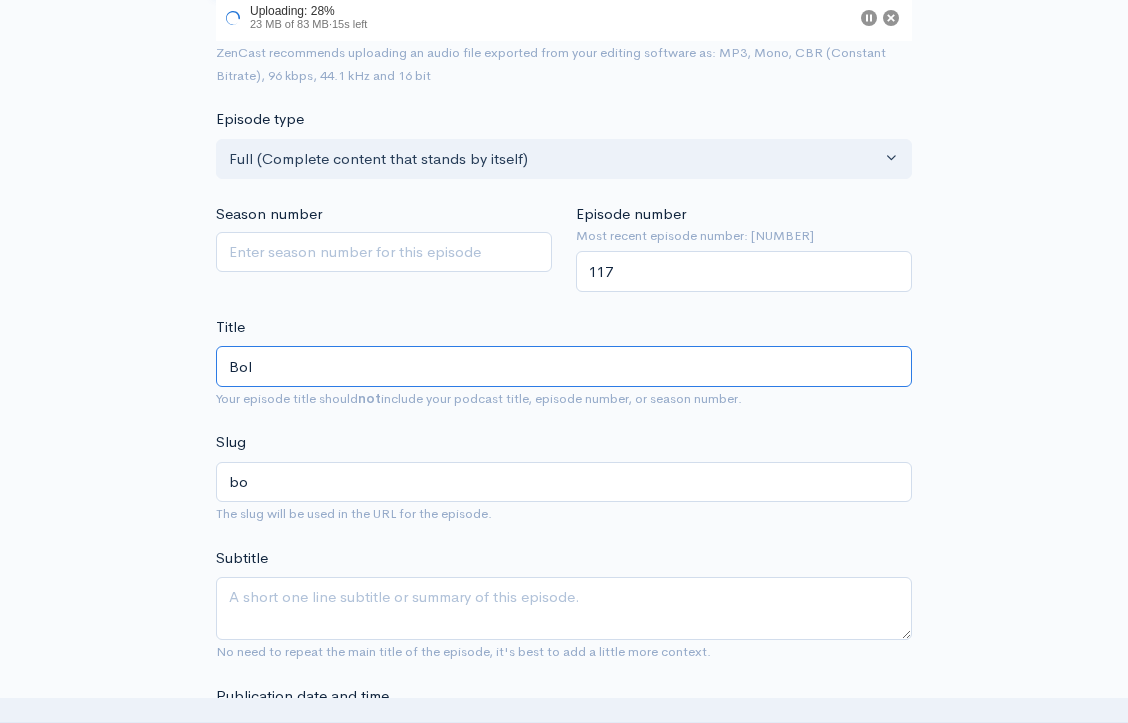 type on "bol" 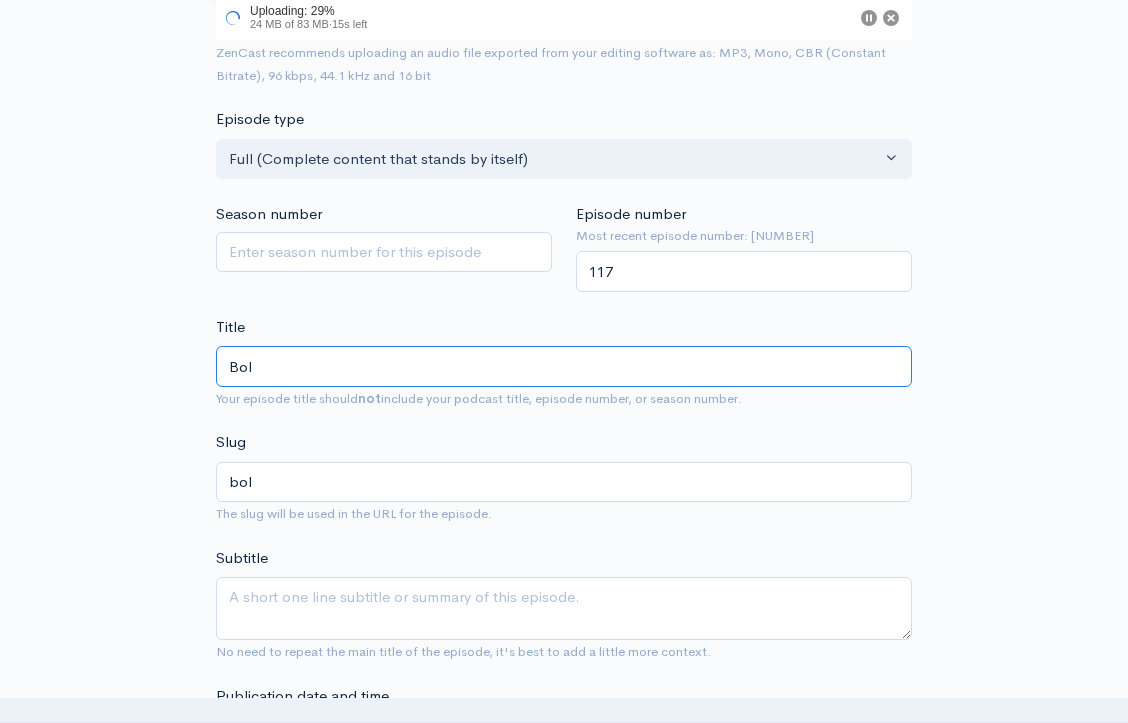 type on "Bold" 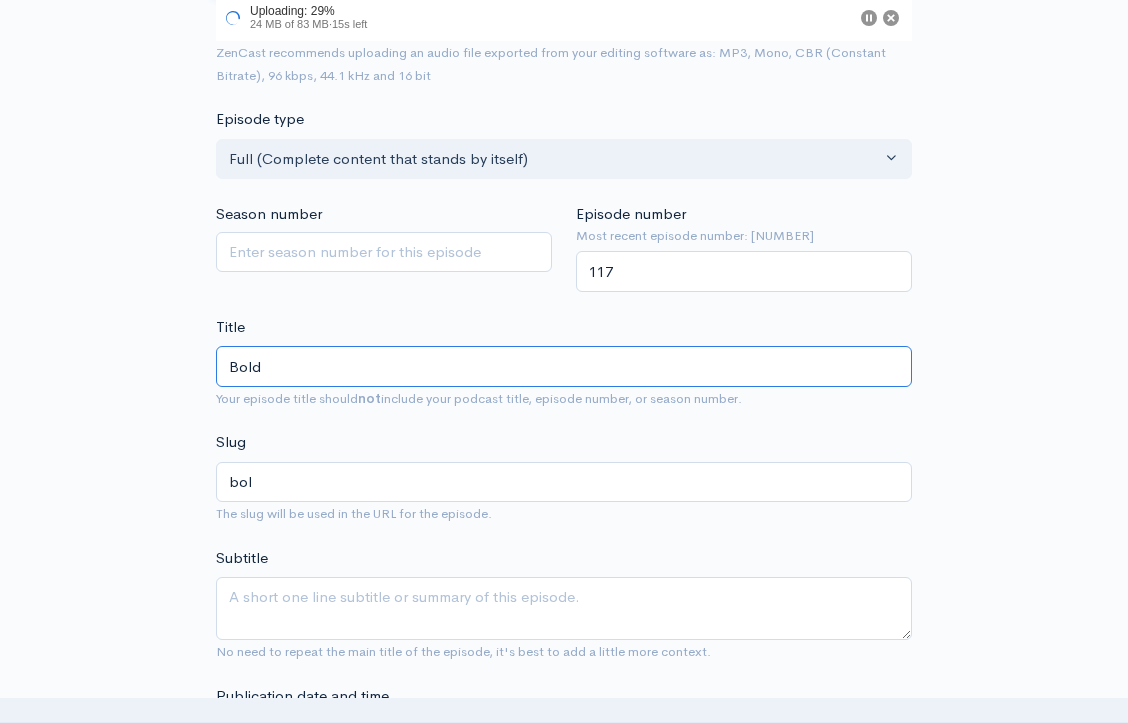 type on "bold" 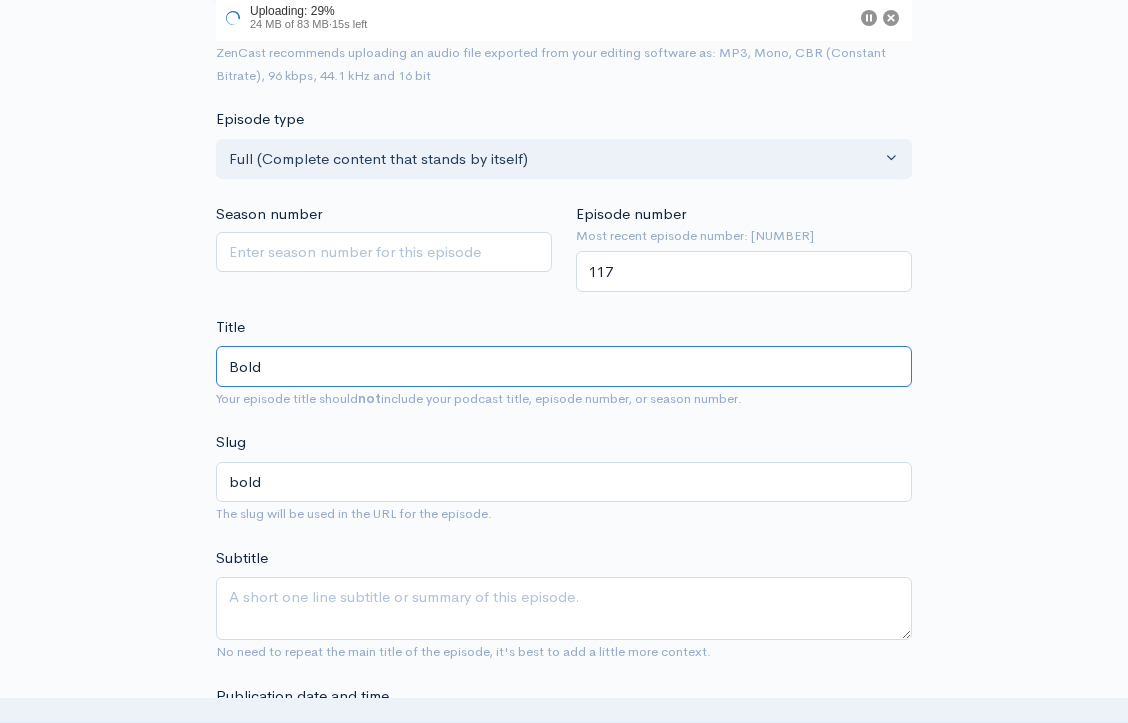 type on "Bold O" 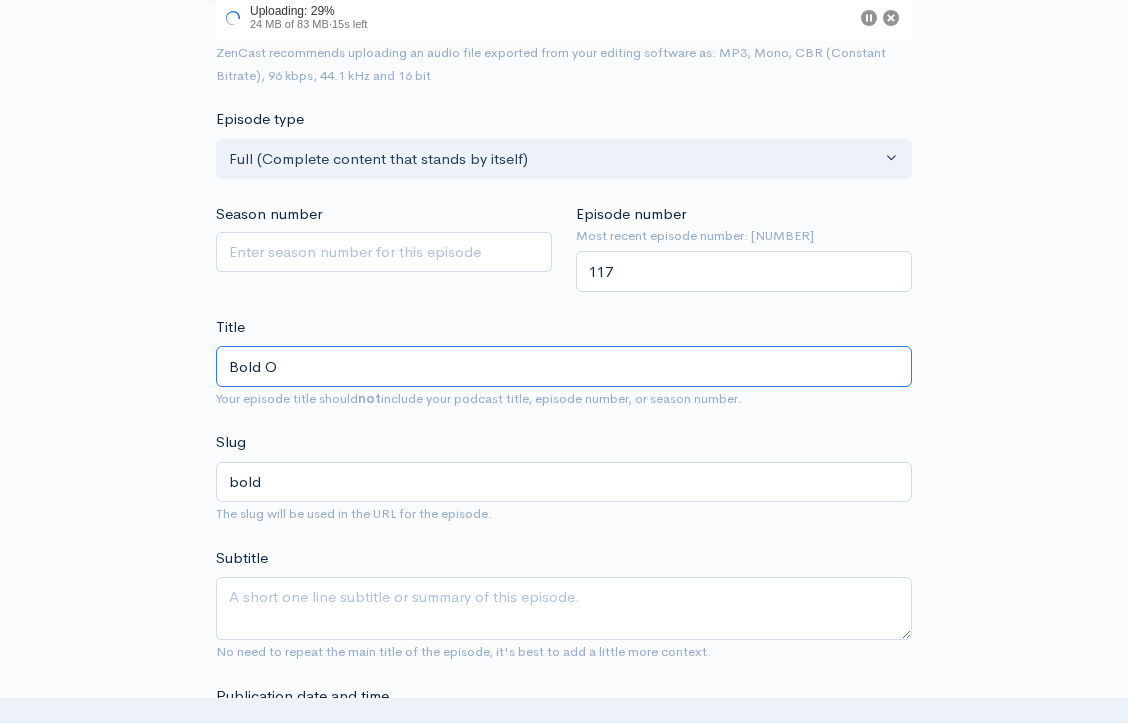 type on "bold-o" 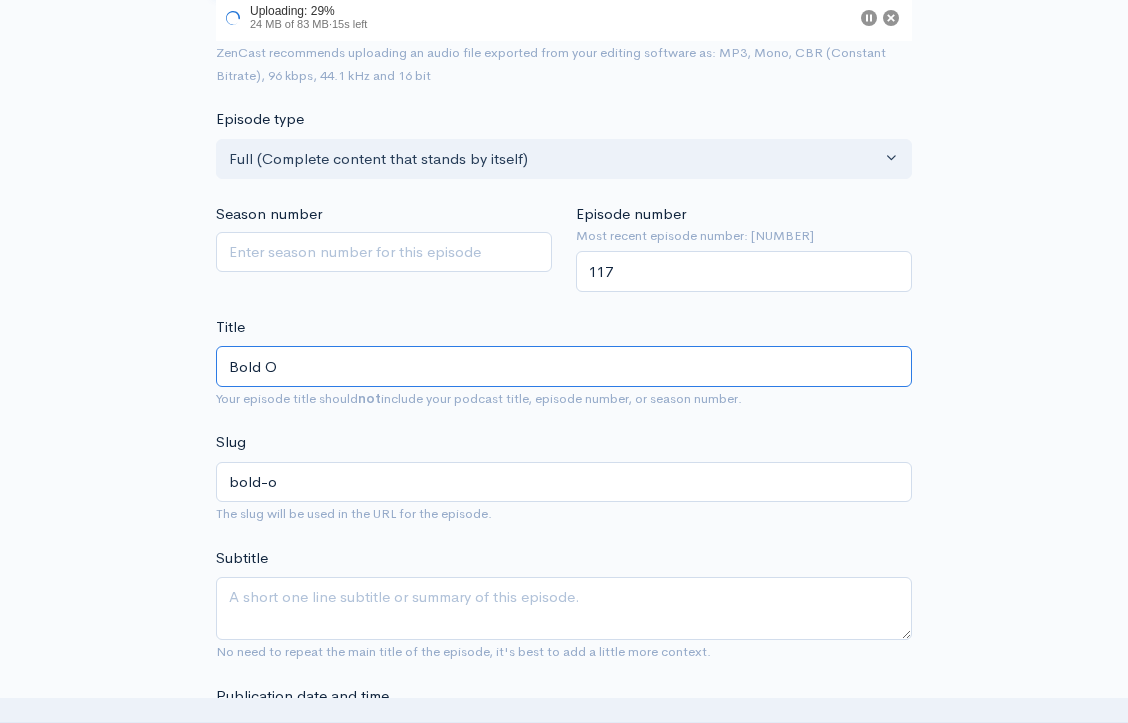 type on "Bold" 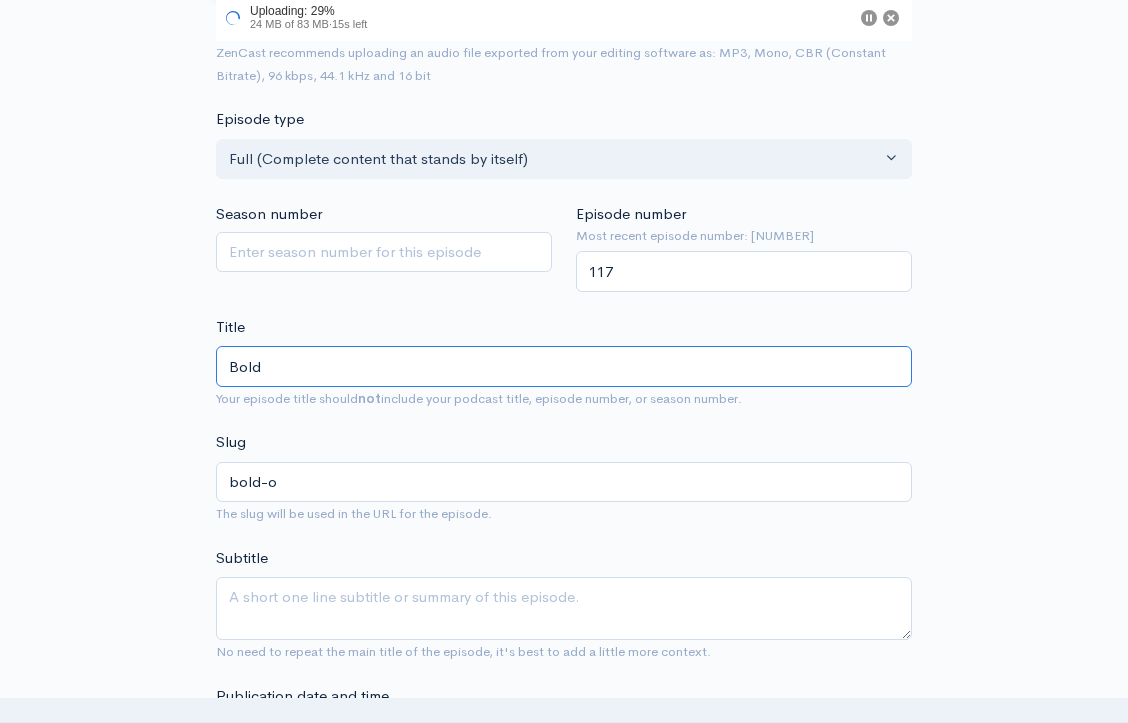 type on "bold" 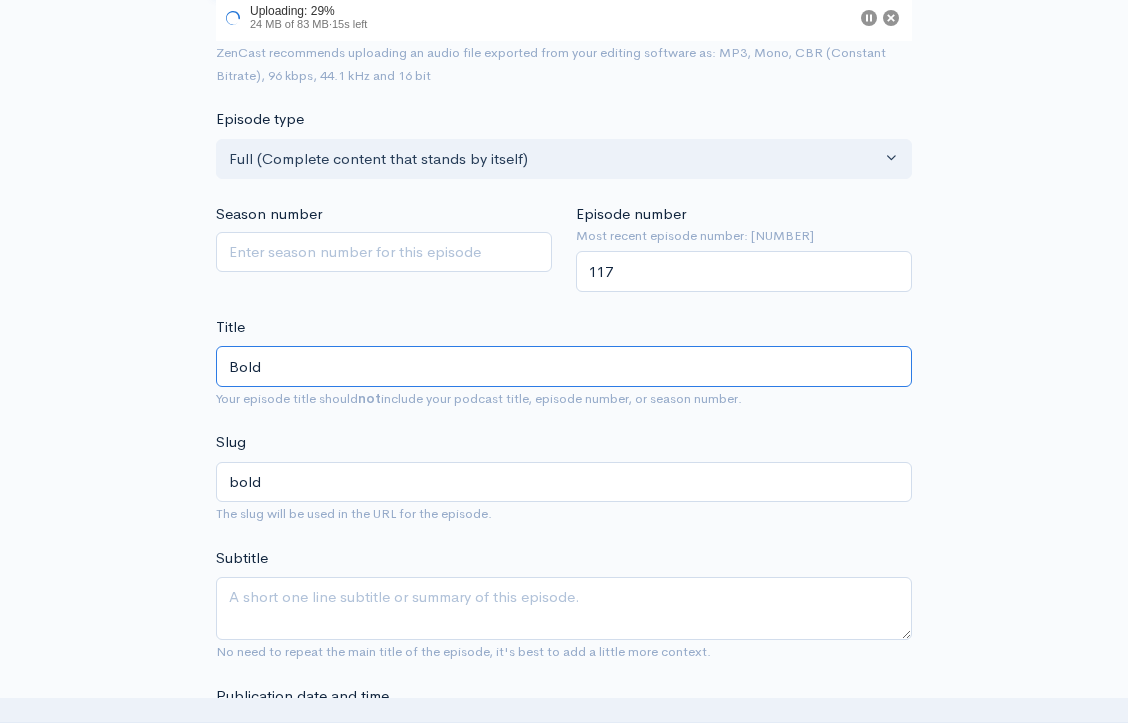 type on "Bold p" 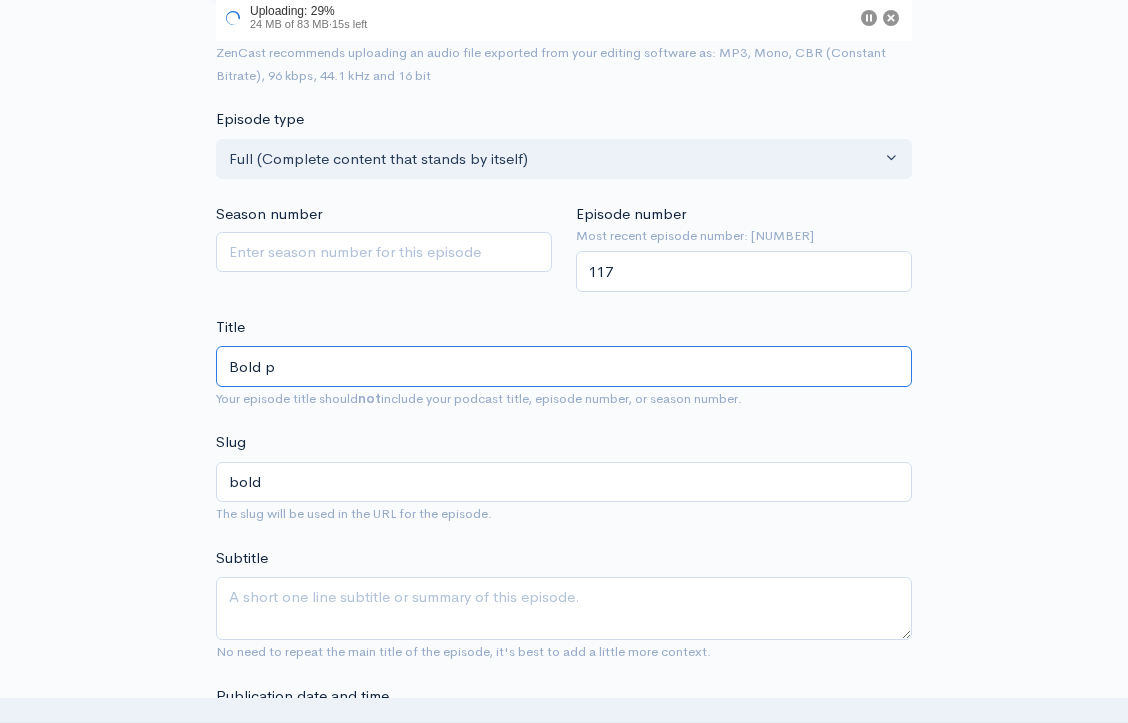 type on "bold-p" 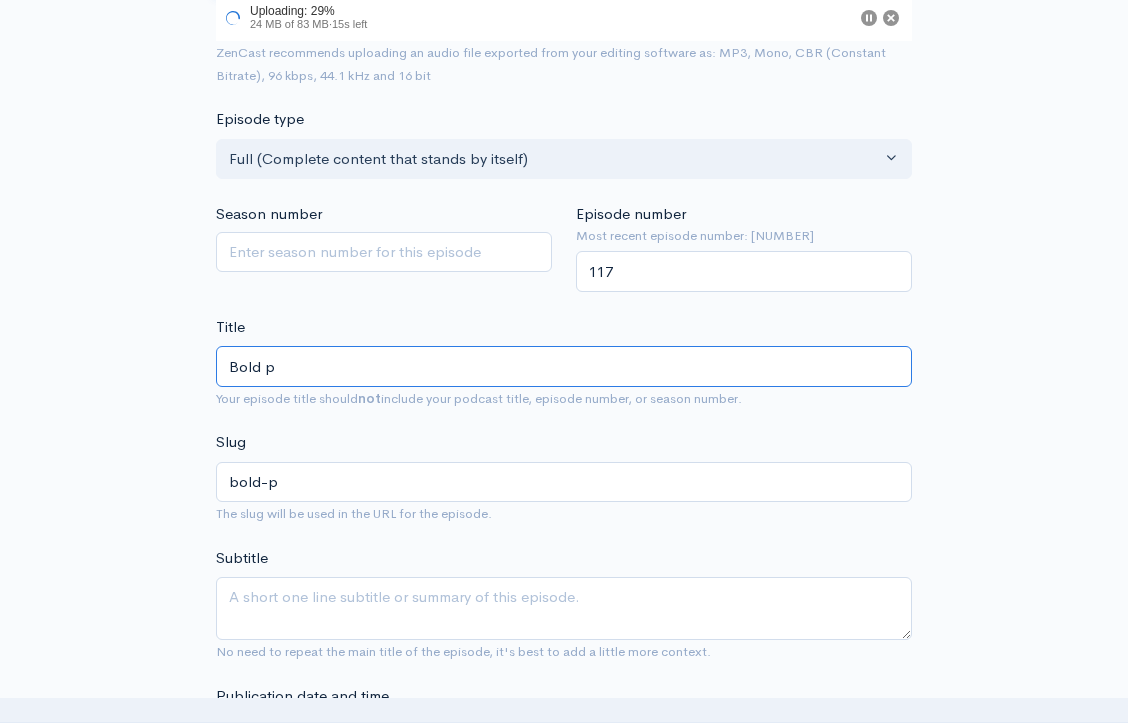 type on "Bold" 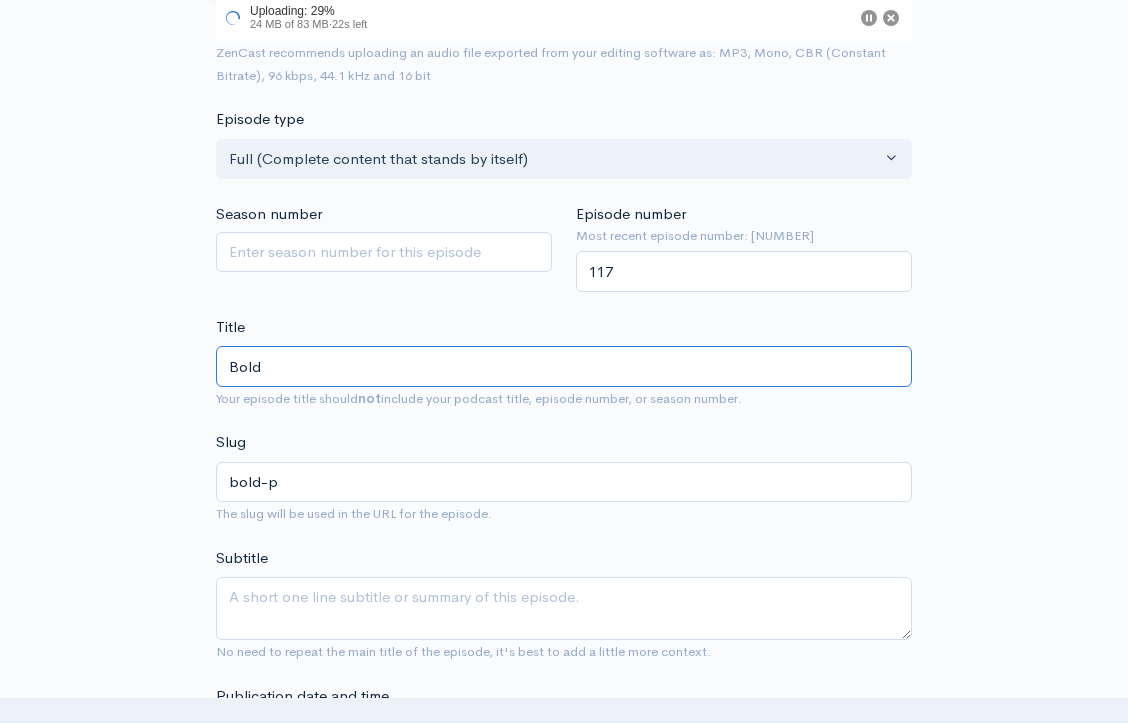 type on "bold" 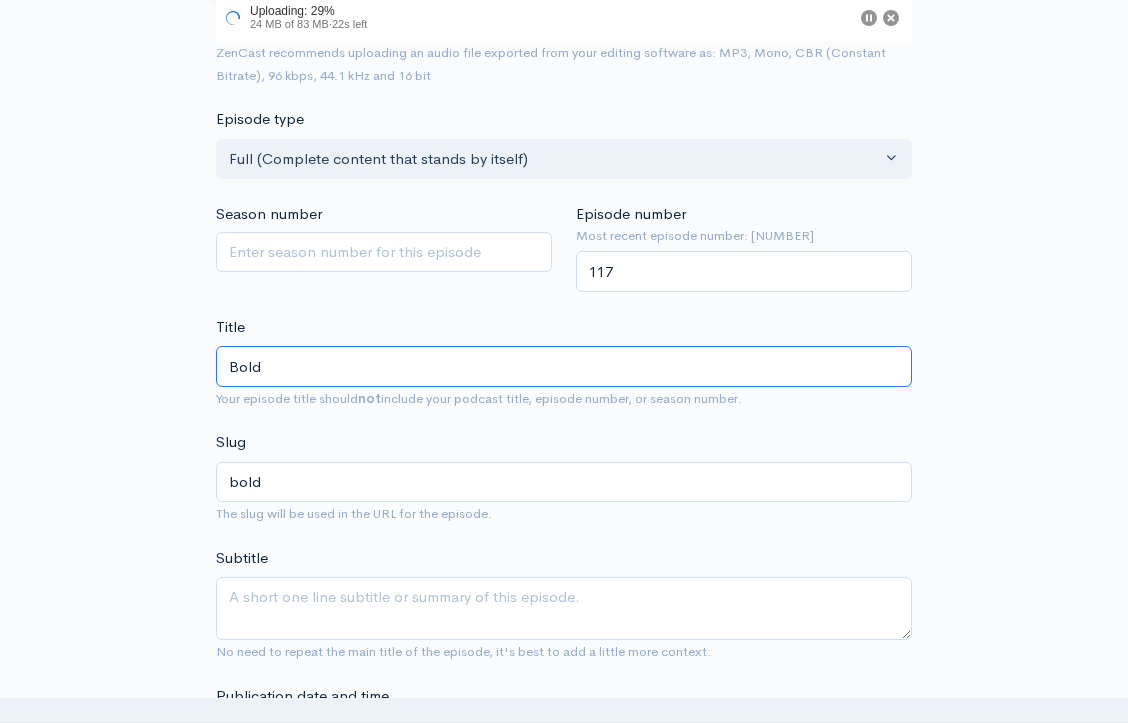 type on "Bold P" 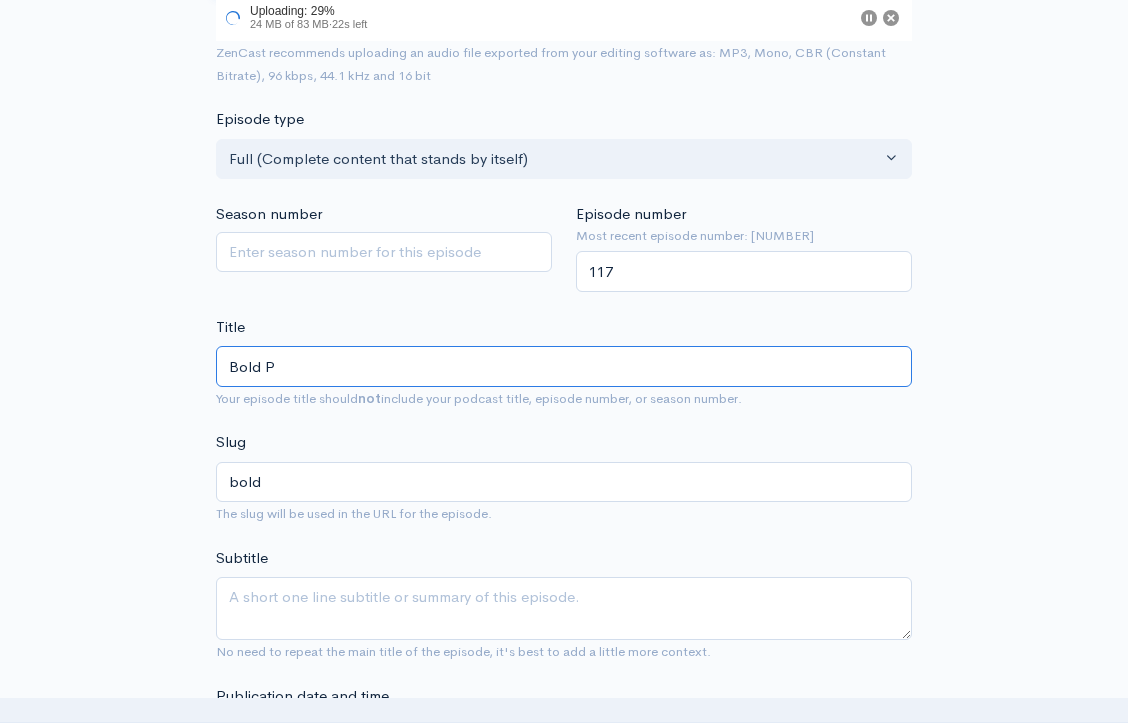 type on "bold-p" 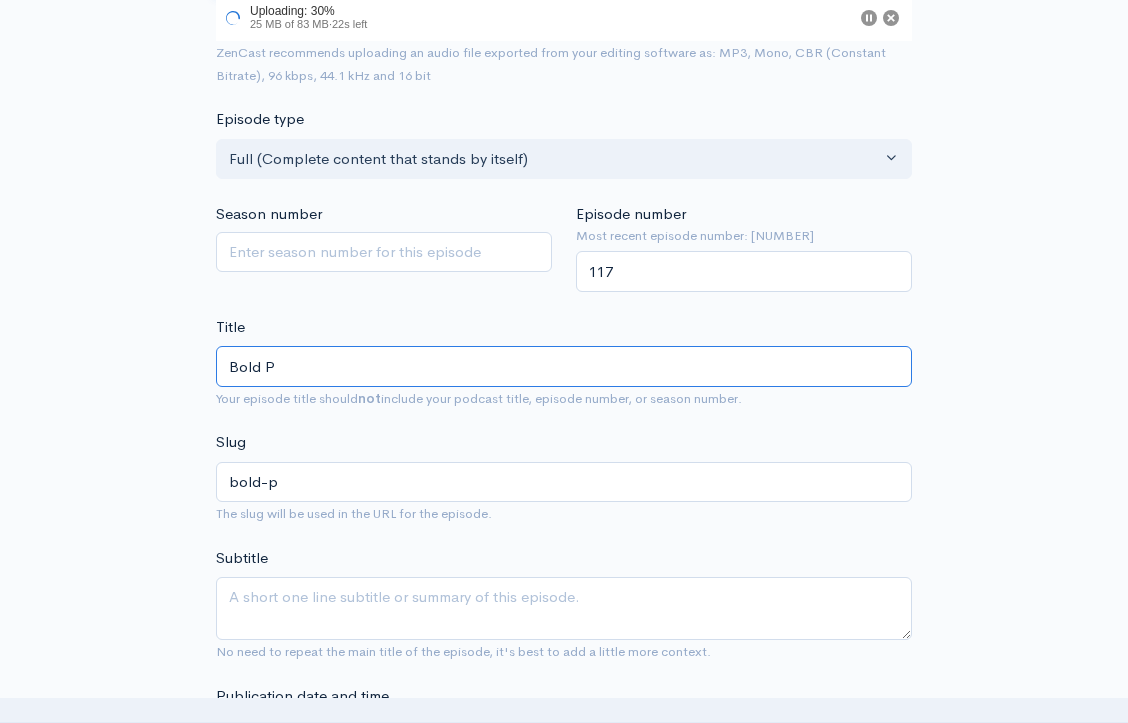 type on "Bold Pr" 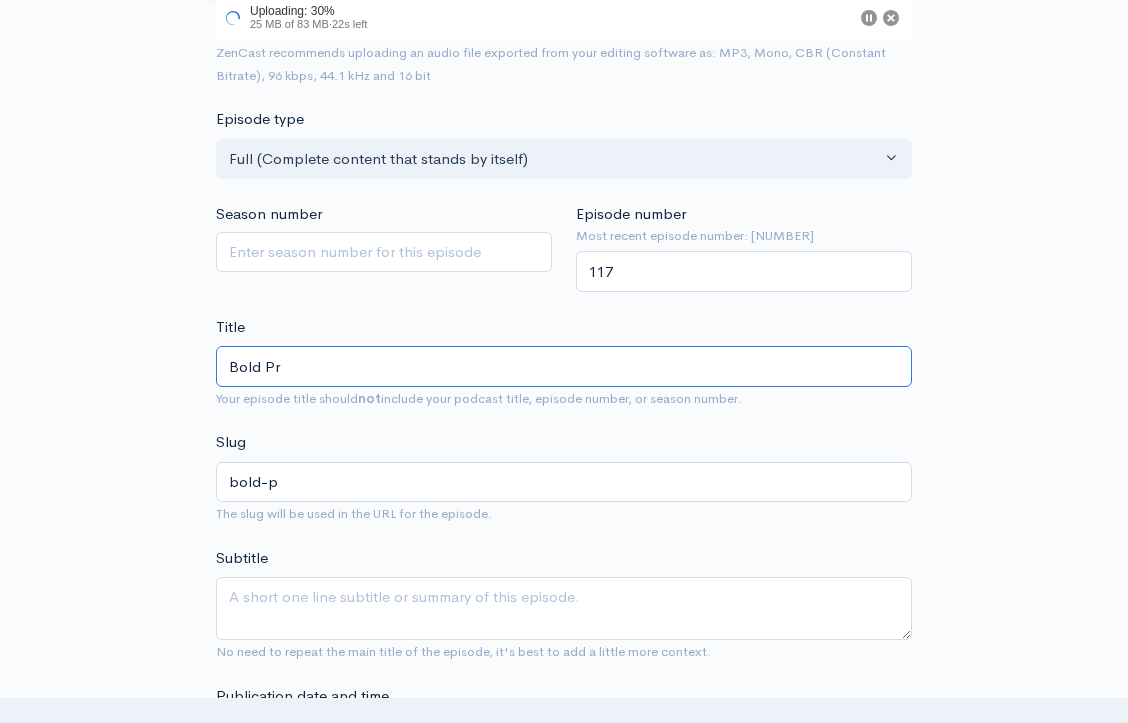 type on "bold-pr" 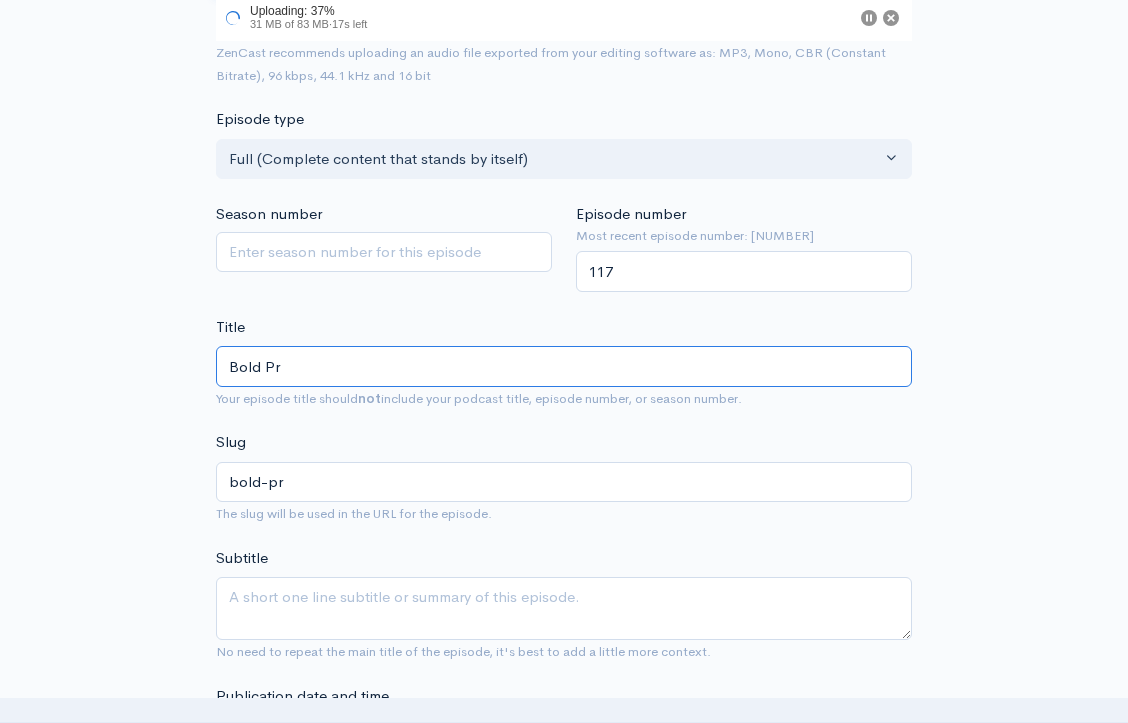 type on "Bold Pre" 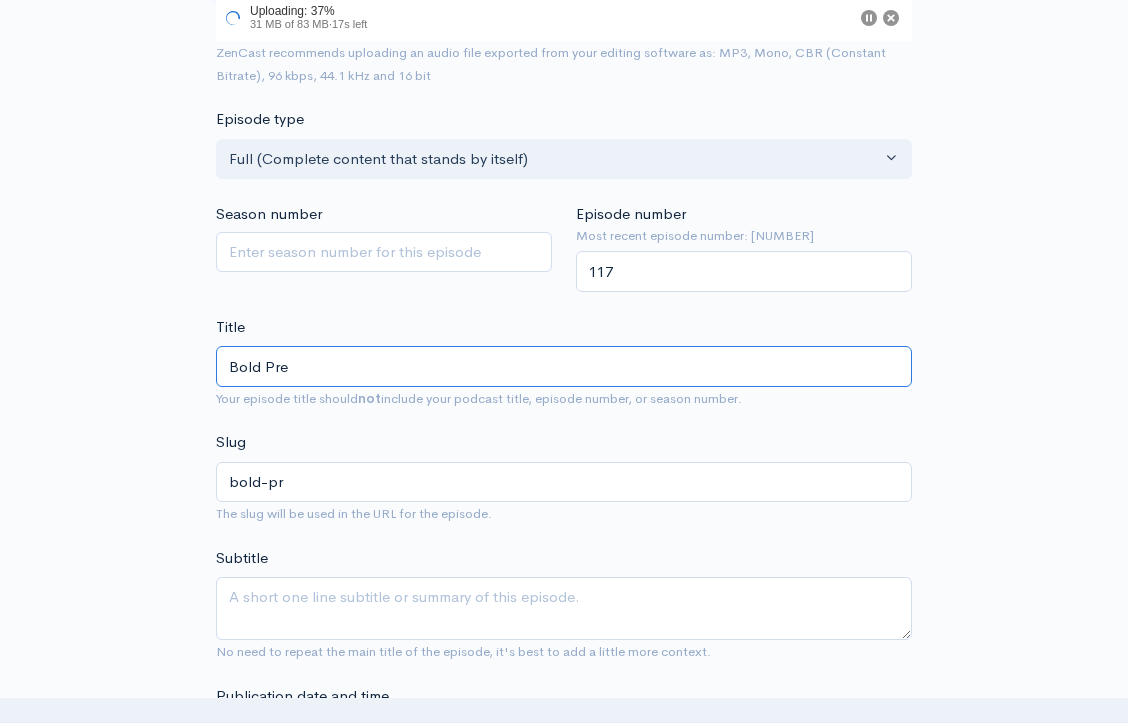 type on "bold-pre" 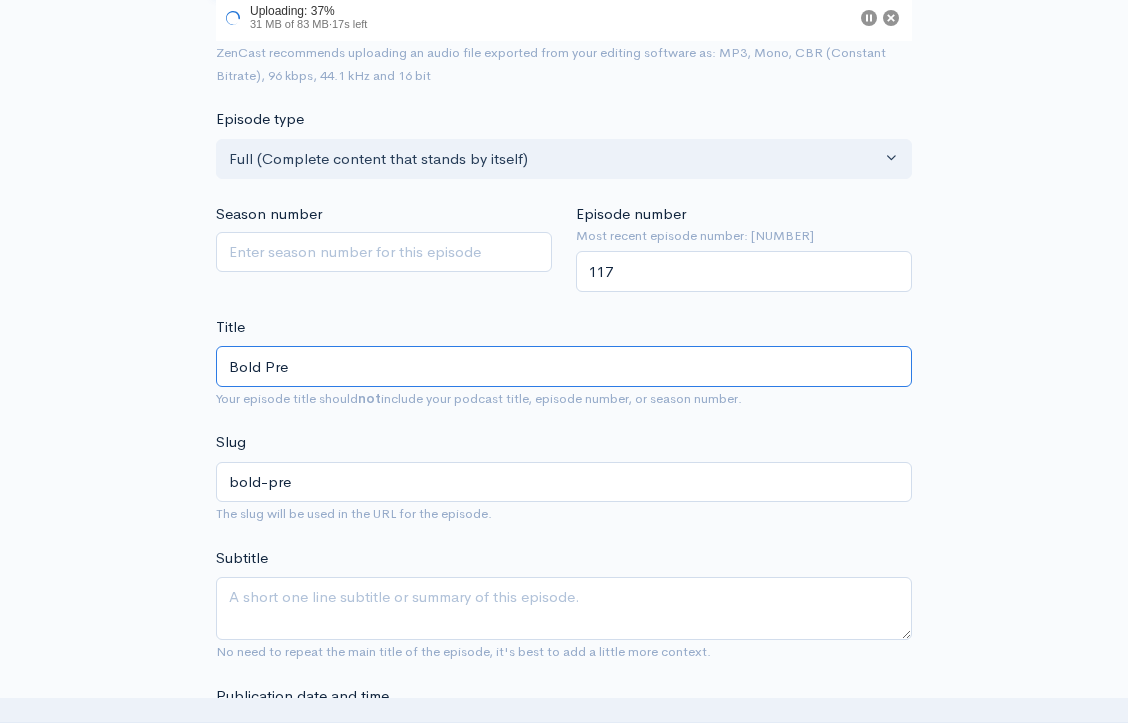 type on "Bold Pred" 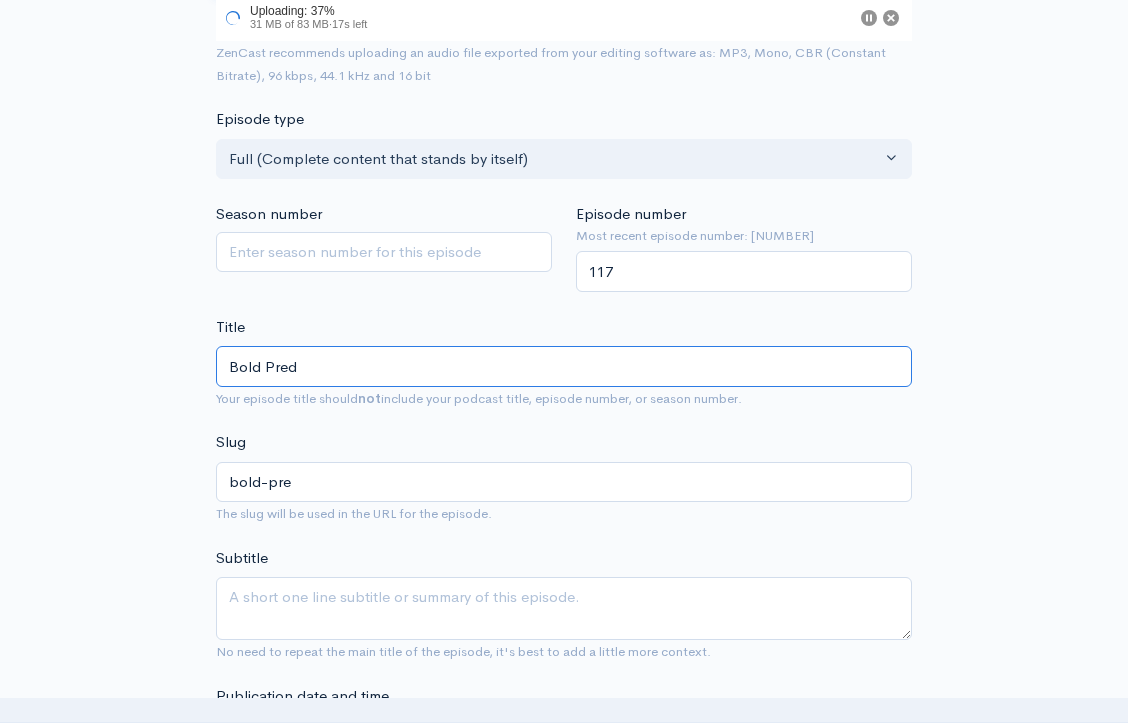 type on "bold-pred" 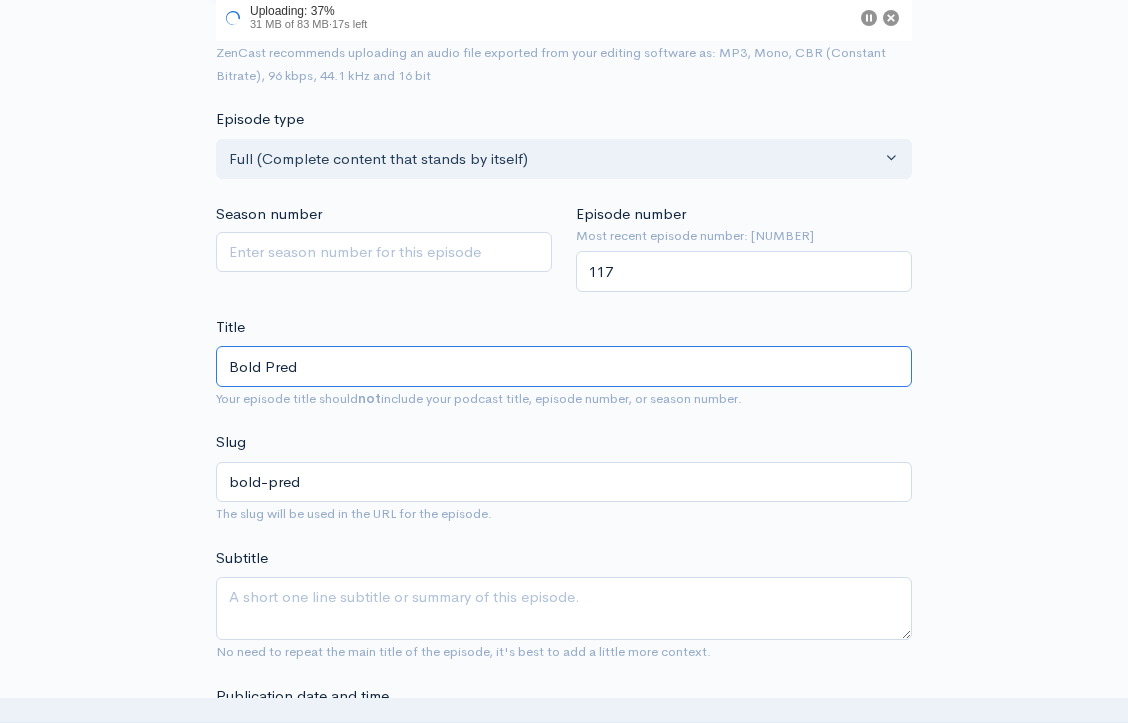type on "Bold Predi" 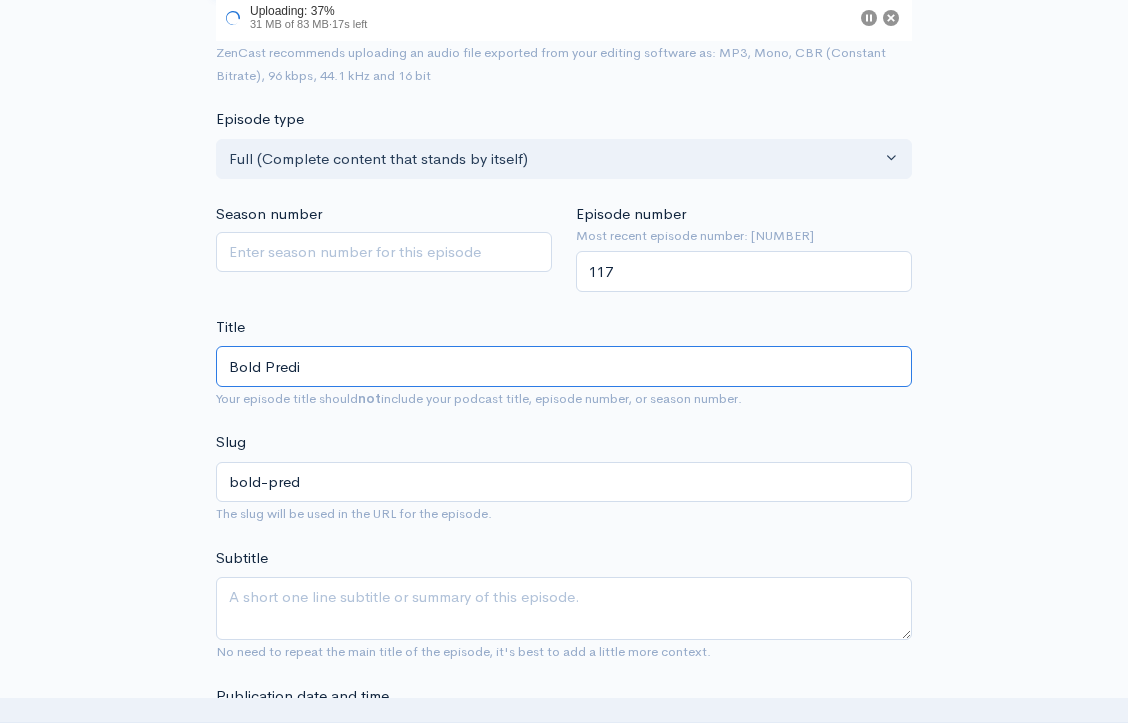 type on "bold-predi" 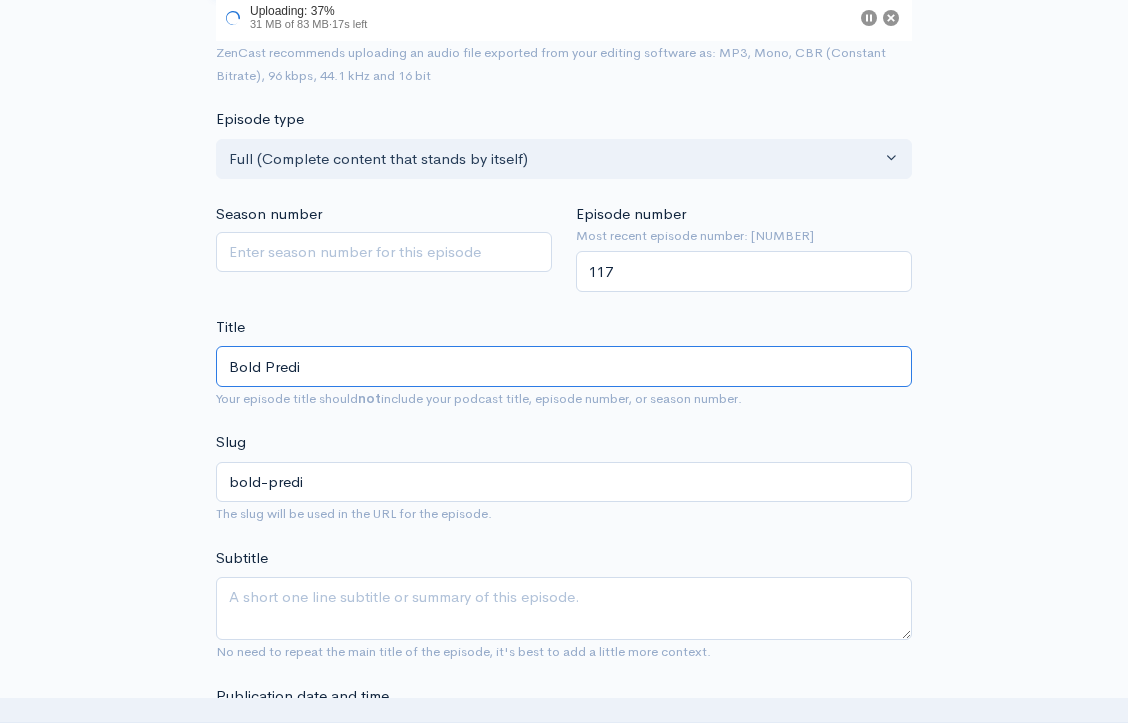 type on "Bold Predic" 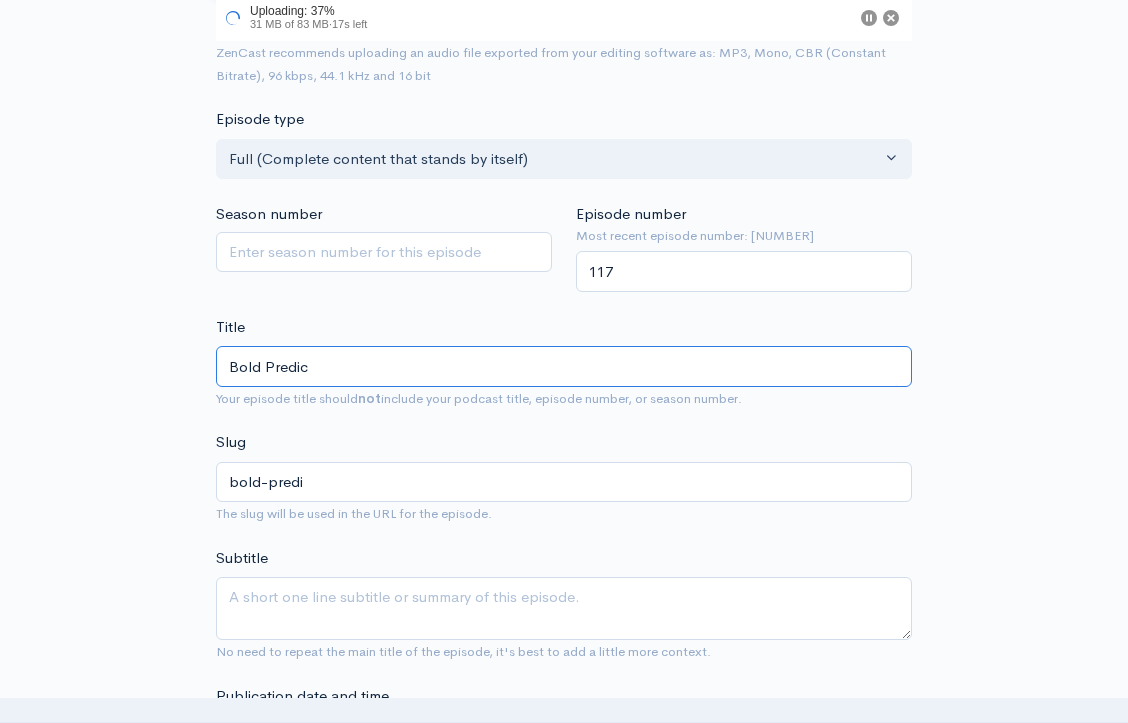 type on "bold-predic" 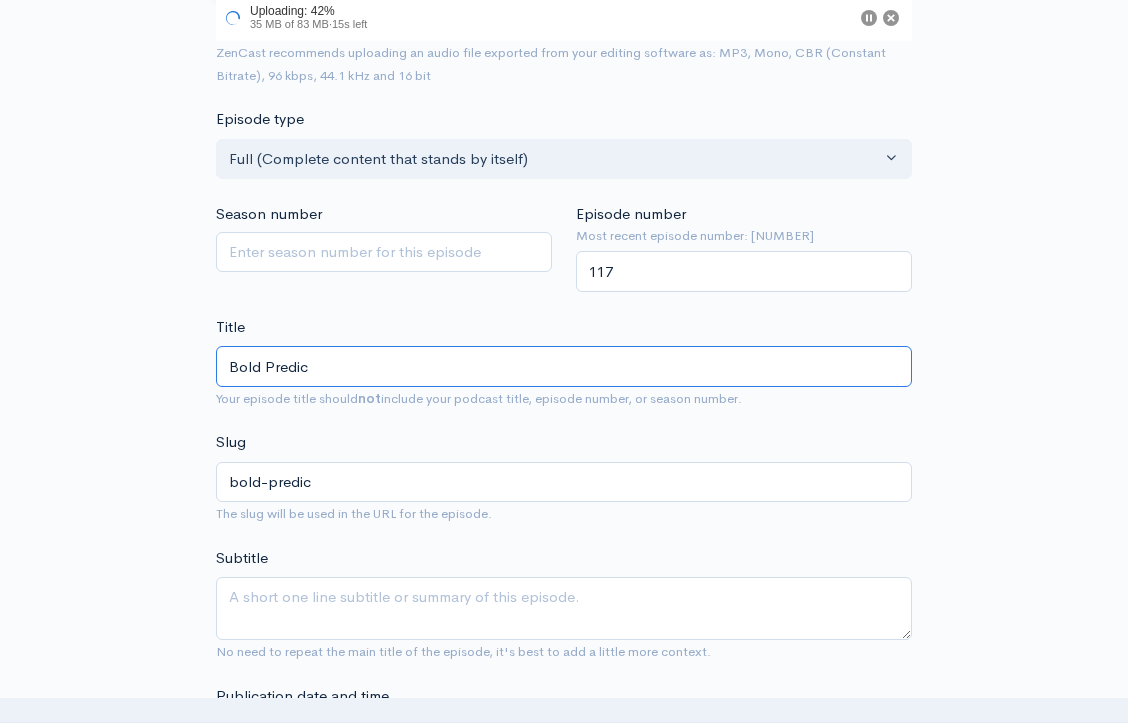 type on "Bold Predict" 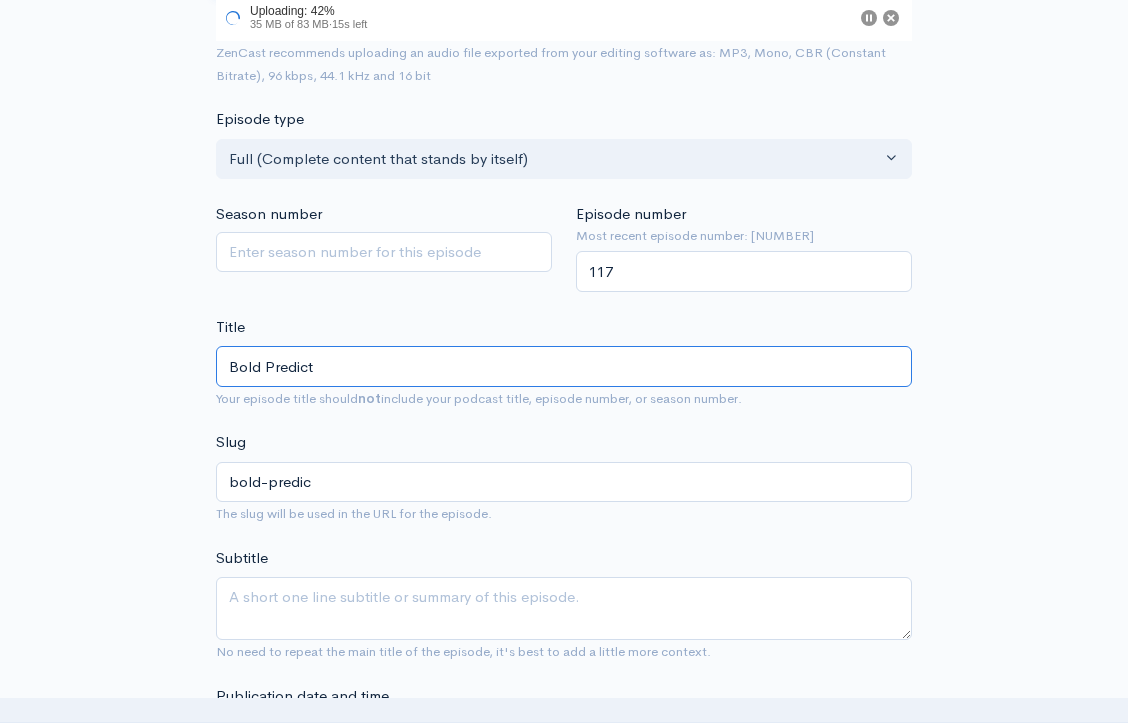 type on "bold-predict" 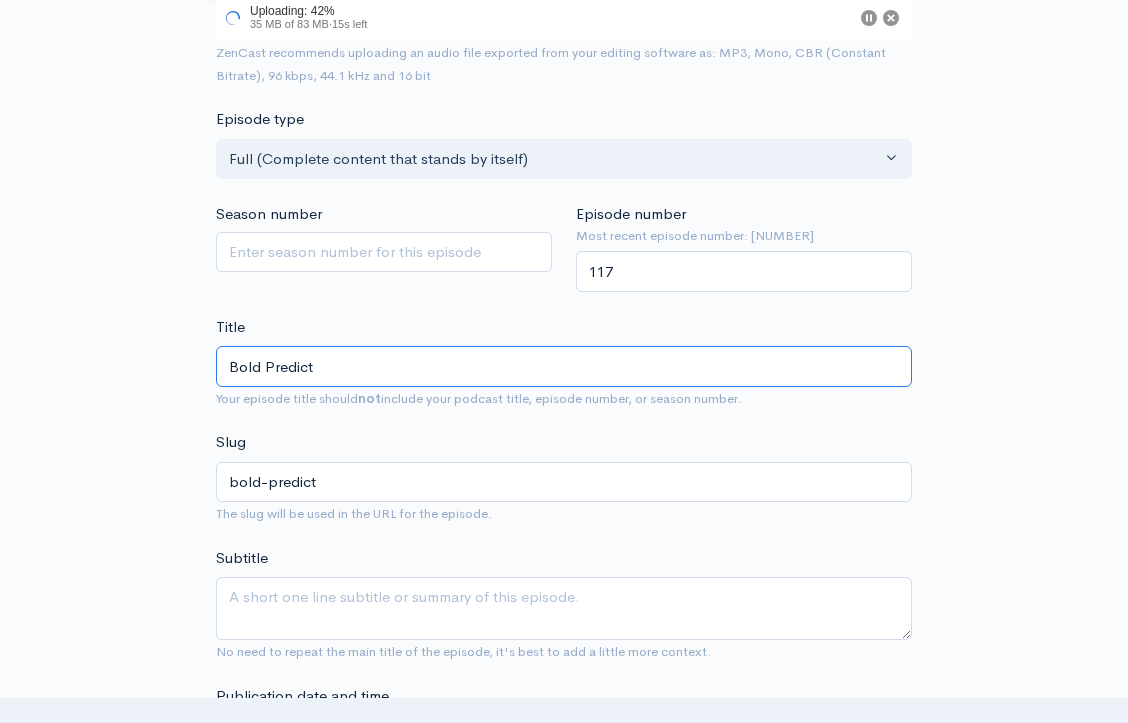 type on "Bold Predicti" 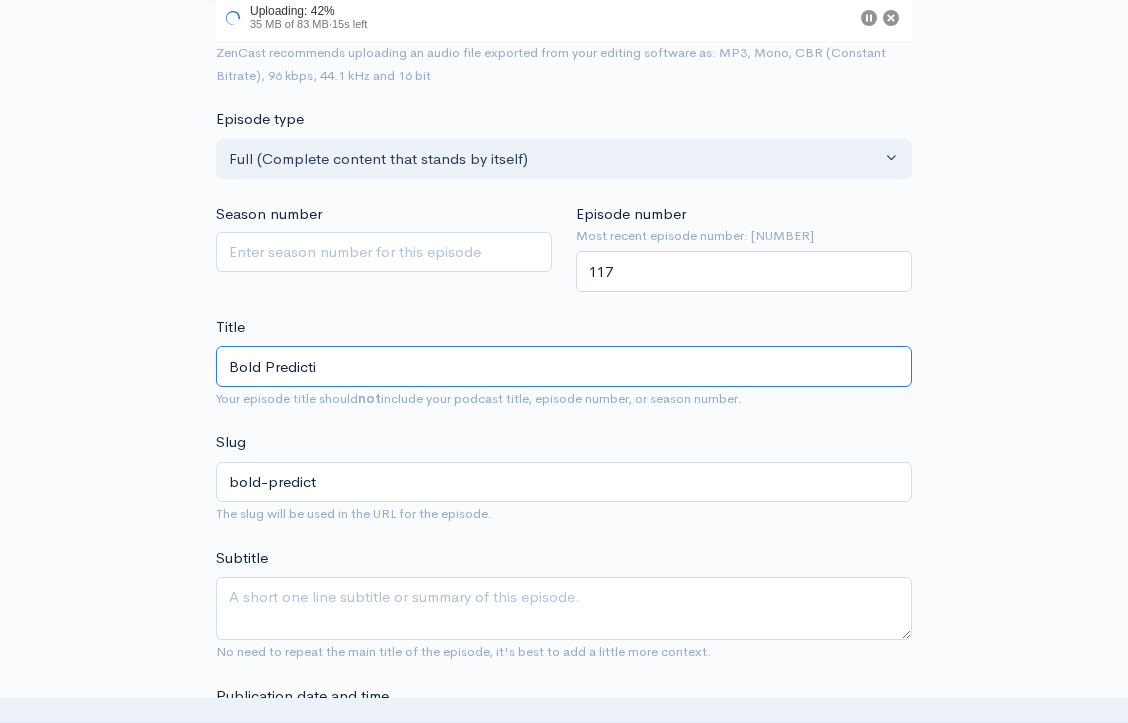 type on "bold-predicti" 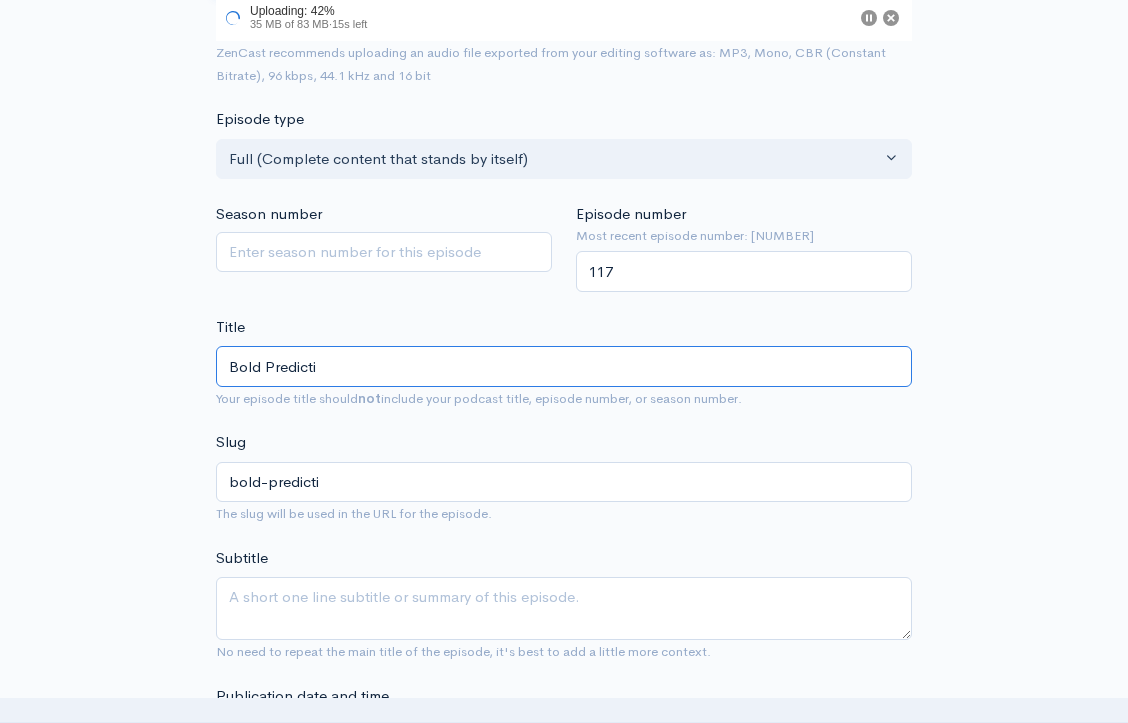 type on "Bold Predictio" 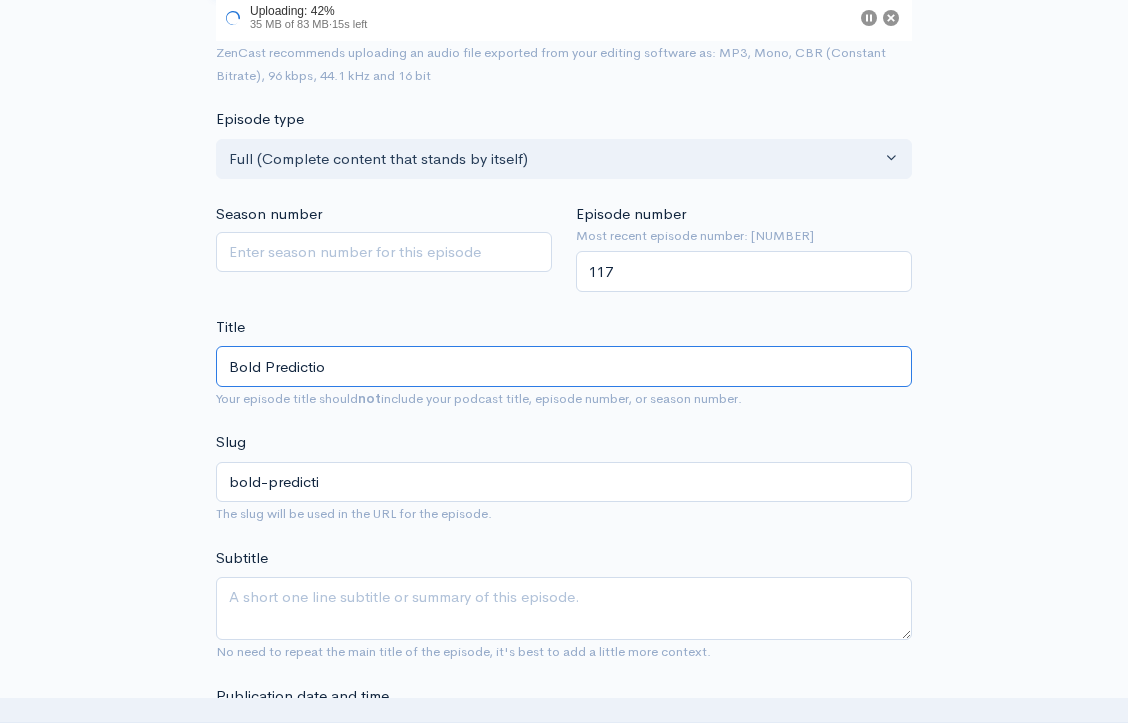 type on "bold-predictio" 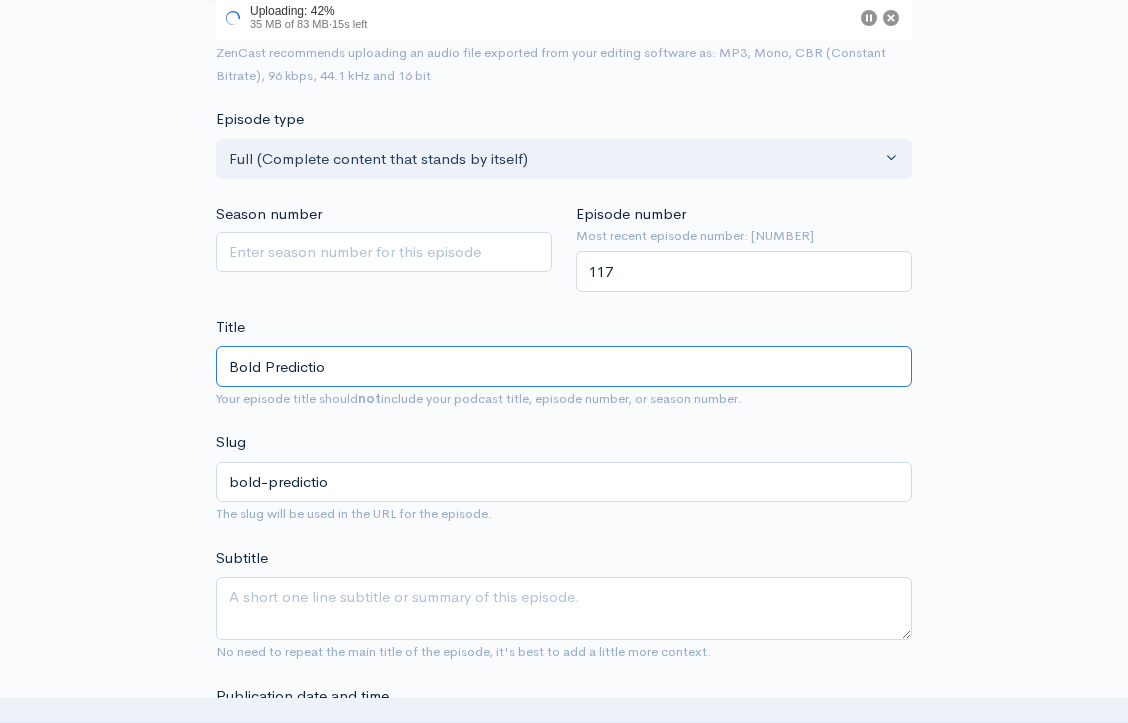 type on "[TITLE] [TITLE]" 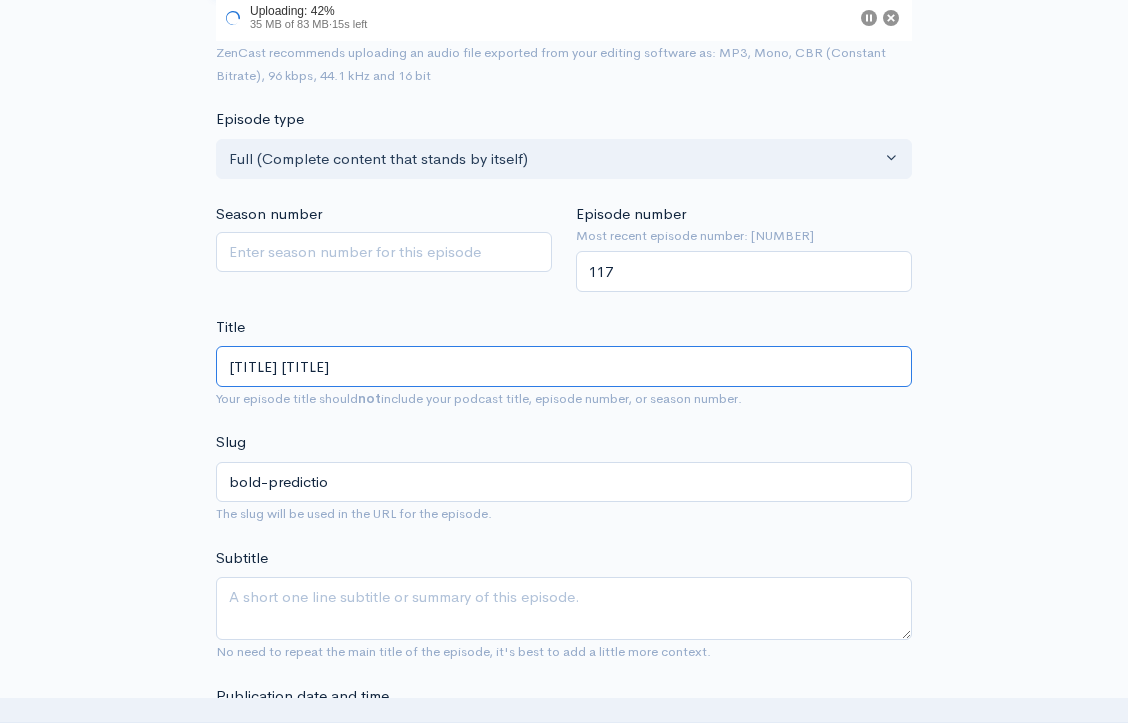 type on "bold-prediction" 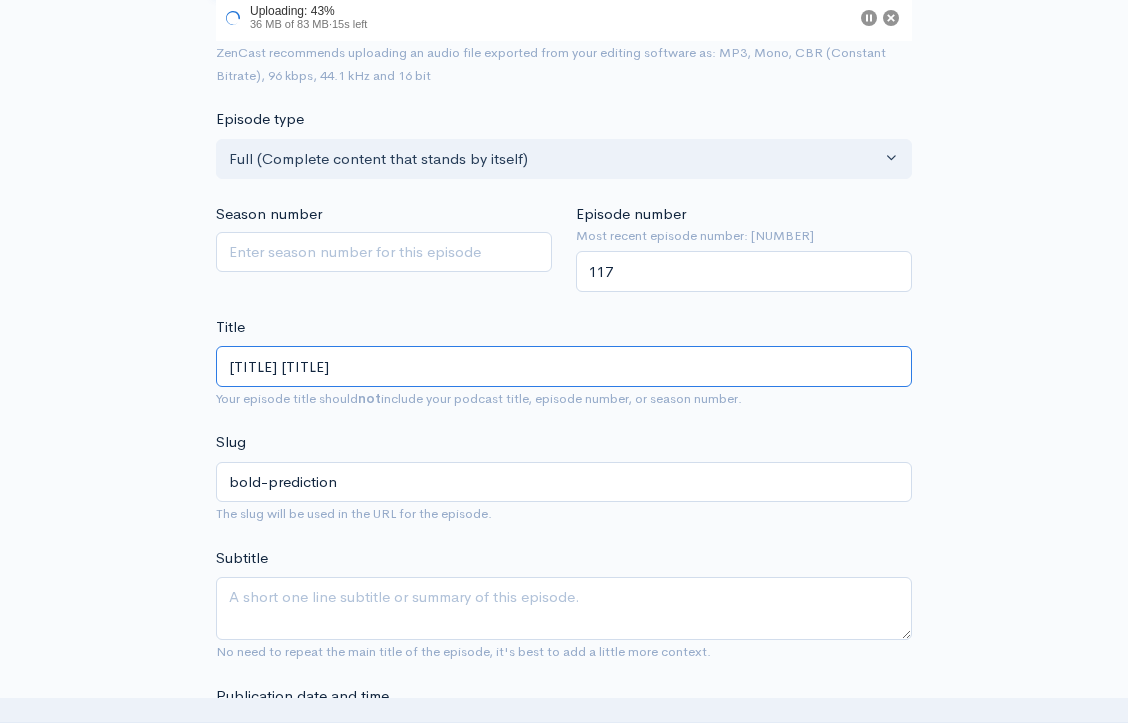 type on "Bold Predictions" 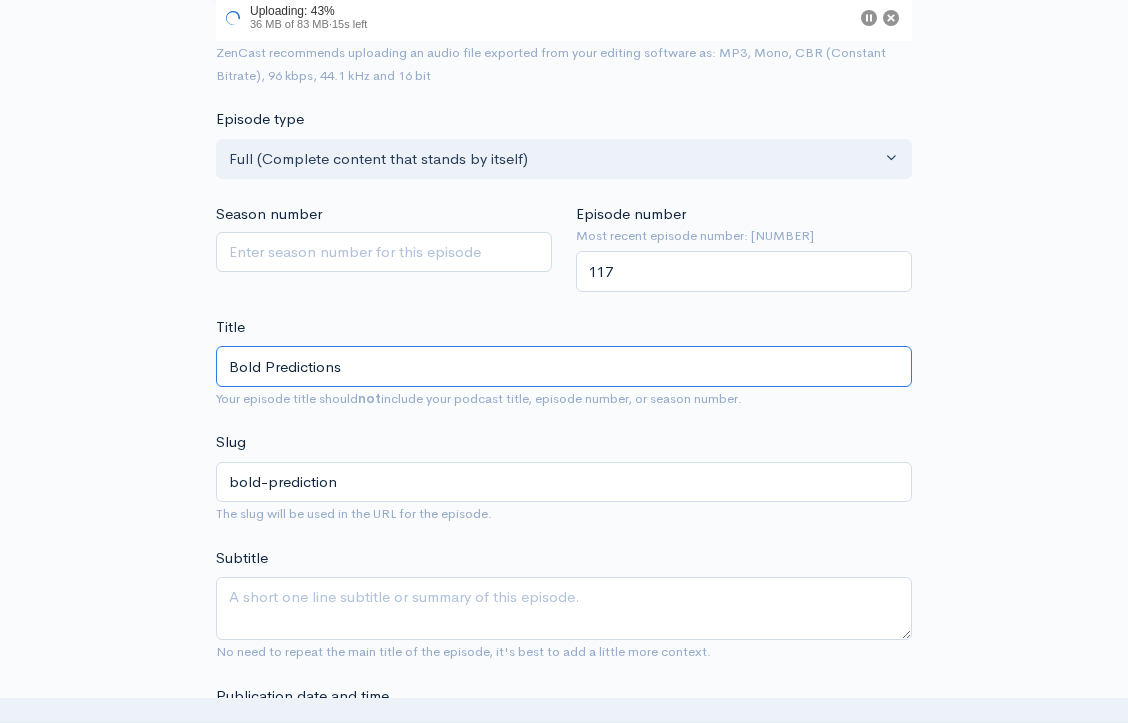 type on "bold-predictions" 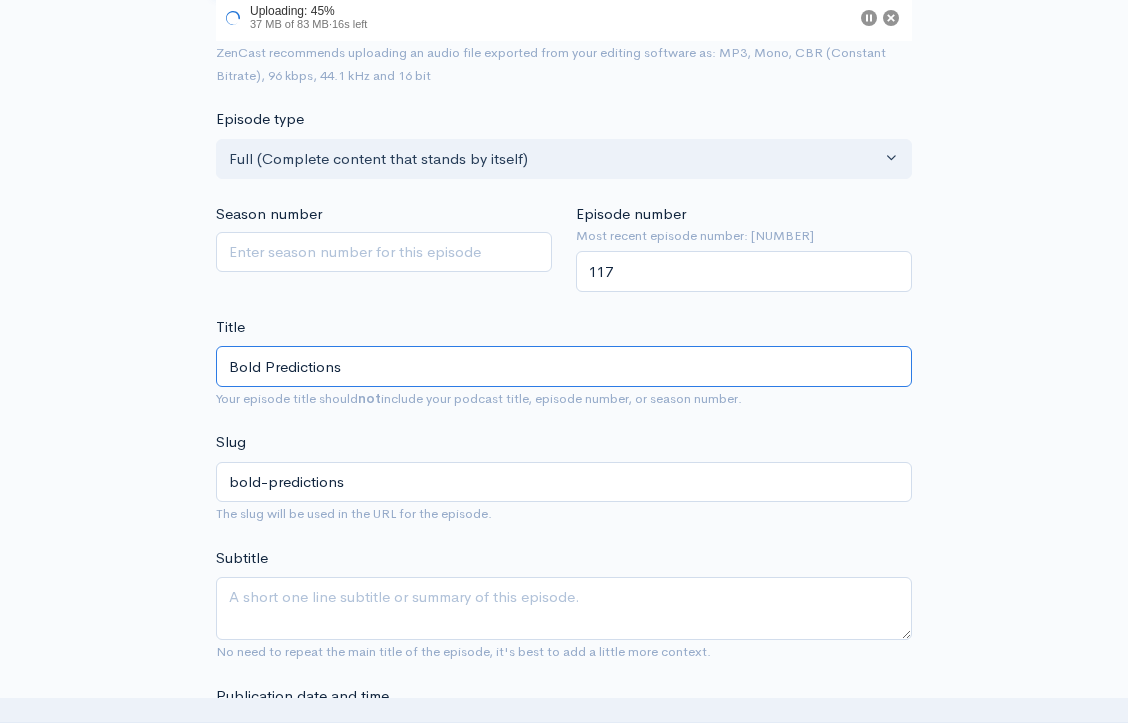 type on "Bold Predictions" 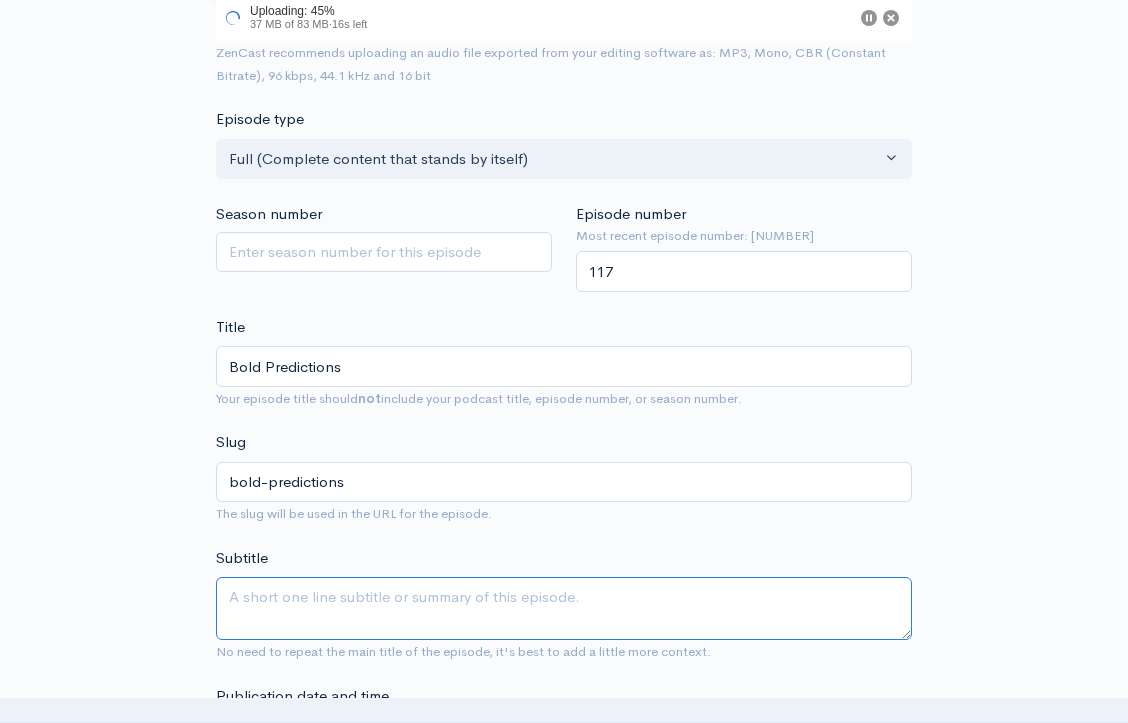 click on "Subtitle" at bounding box center [564, 608] 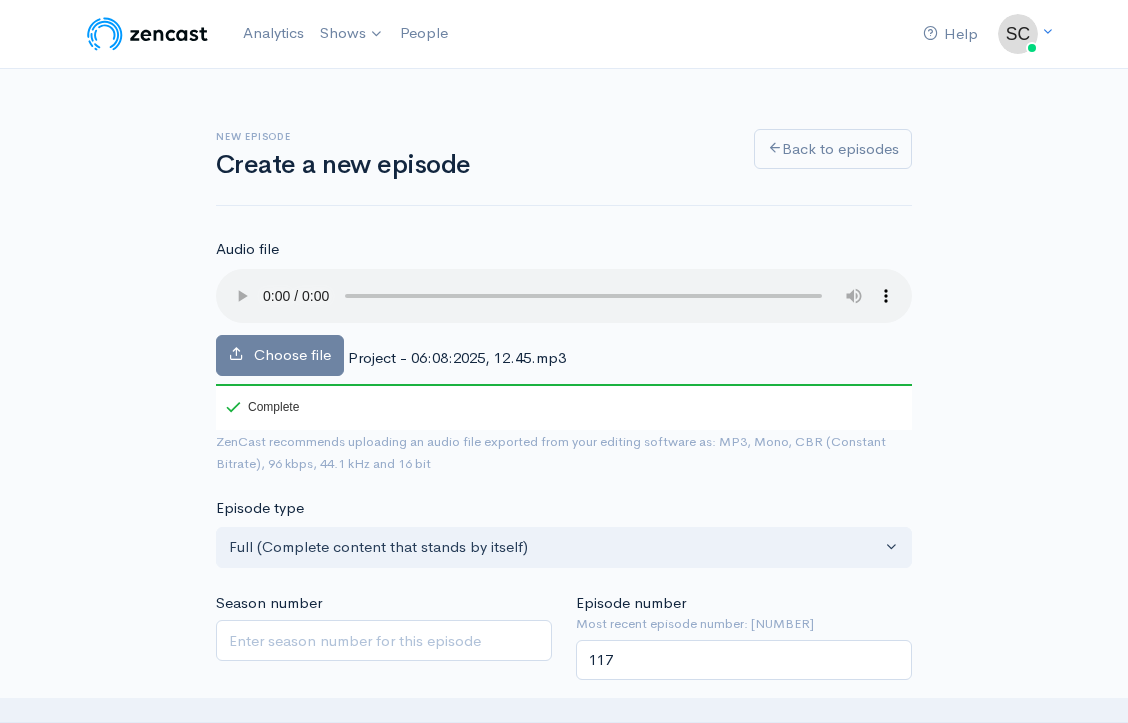 scroll, scrollTop: 0, scrollLeft: 0, axis: both 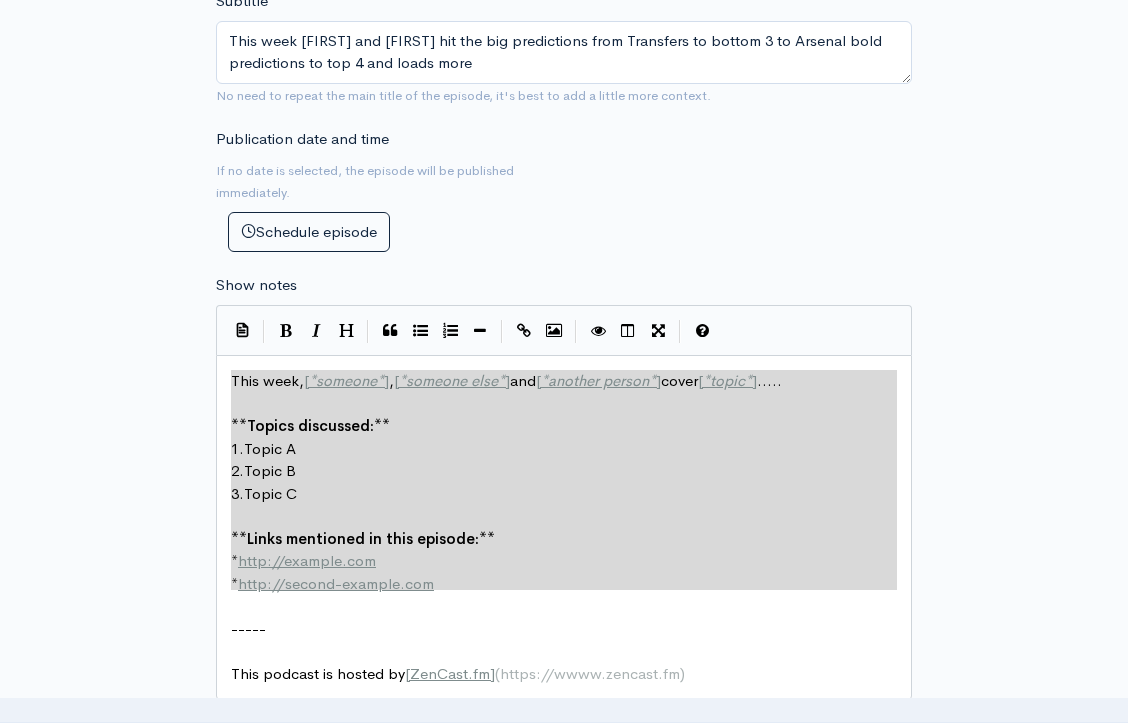 type on "This week, [*someone*], [*someone else*] and [*another person*] cover [*topic*].....
**Topics discussed:**
1. Topic A
2. Topic B
3. Topic C
**Links mentioned in this episode:**
* http://example.com
* http://second-example.com
-----" 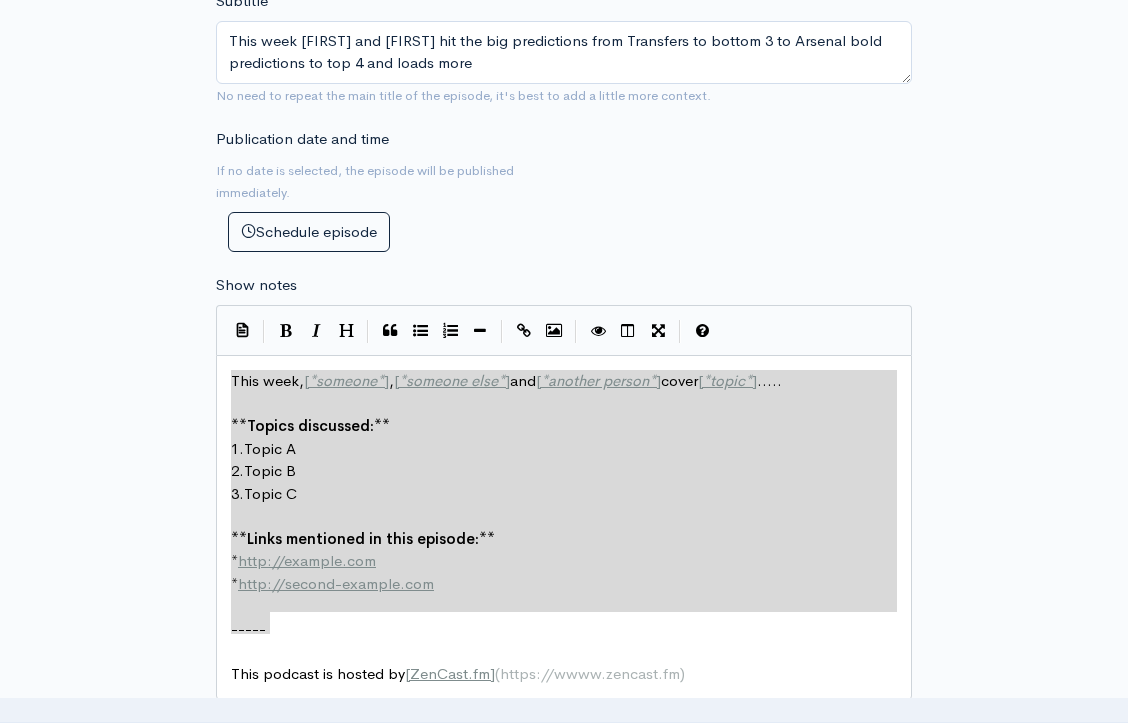drag, startPoint x: 228, startPoint y: 348, endPoint x: 269, endPoint y: 578, distance: 233.62576 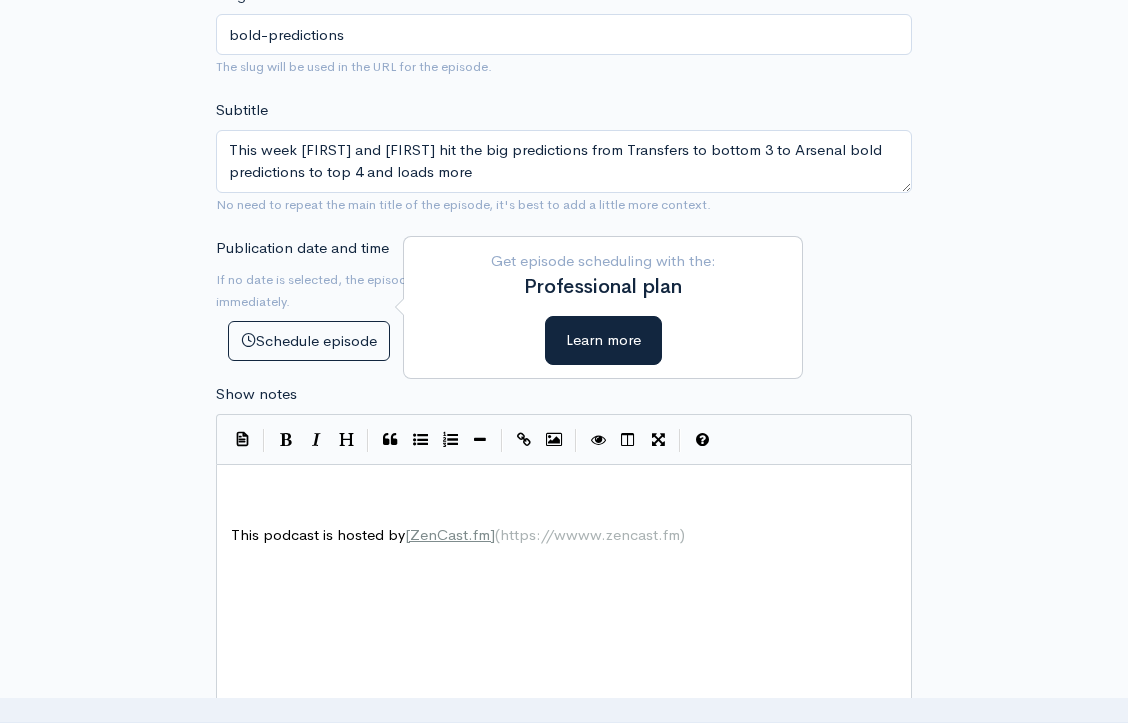 scroll, scrollTop: 827, scrollLeft: 0, axis: vertical 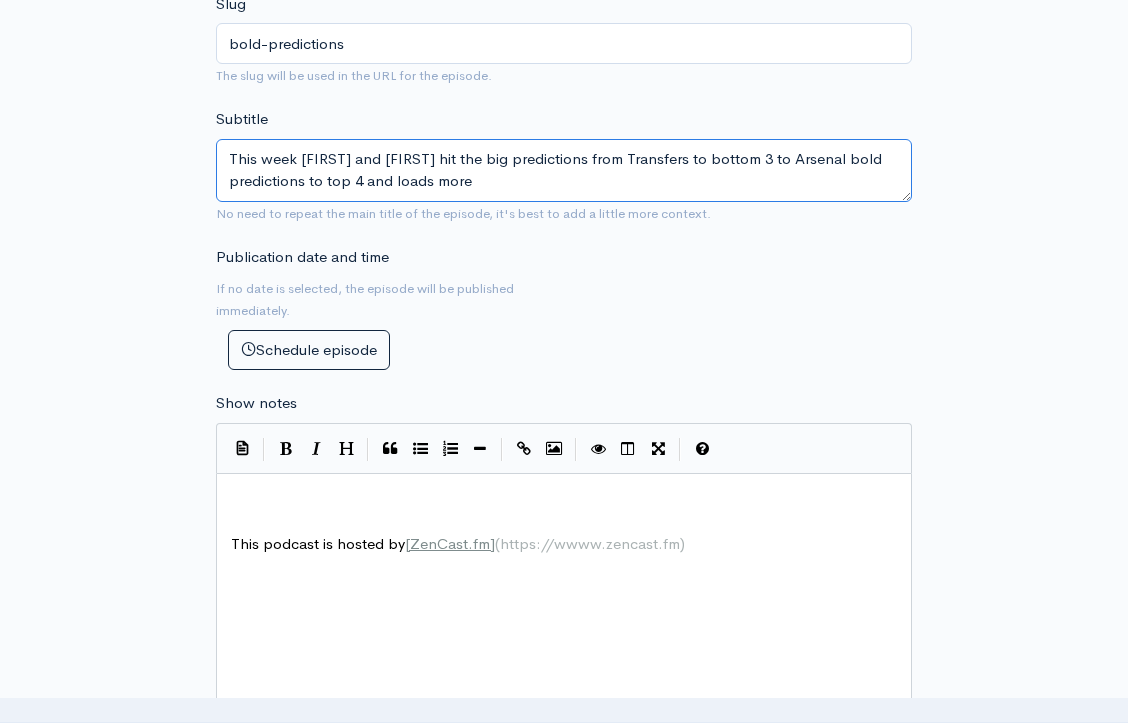 drag, startPoint x: 230, startPoint y: 125, endPoint x: 477, endPoint y: 176, distance: 252.21024 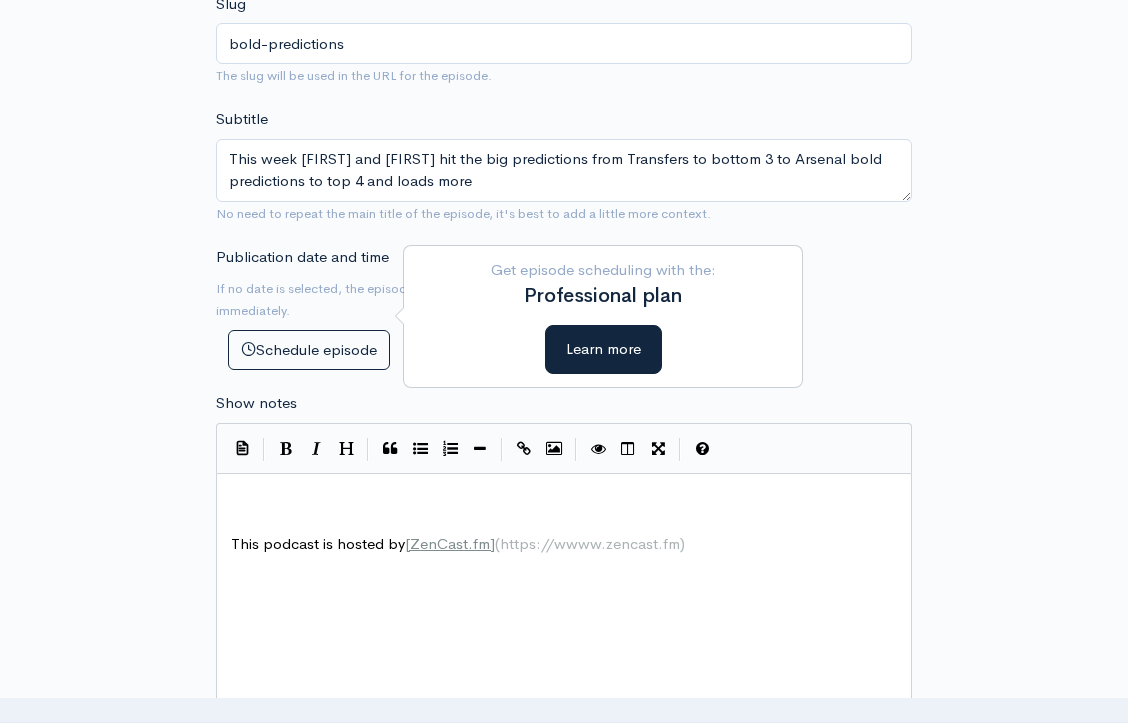 click on "x
This podcast is hosted by [ ZenCast.fm ] ( https://wwww.zencast.fm )" at bounding box center [564, 522] 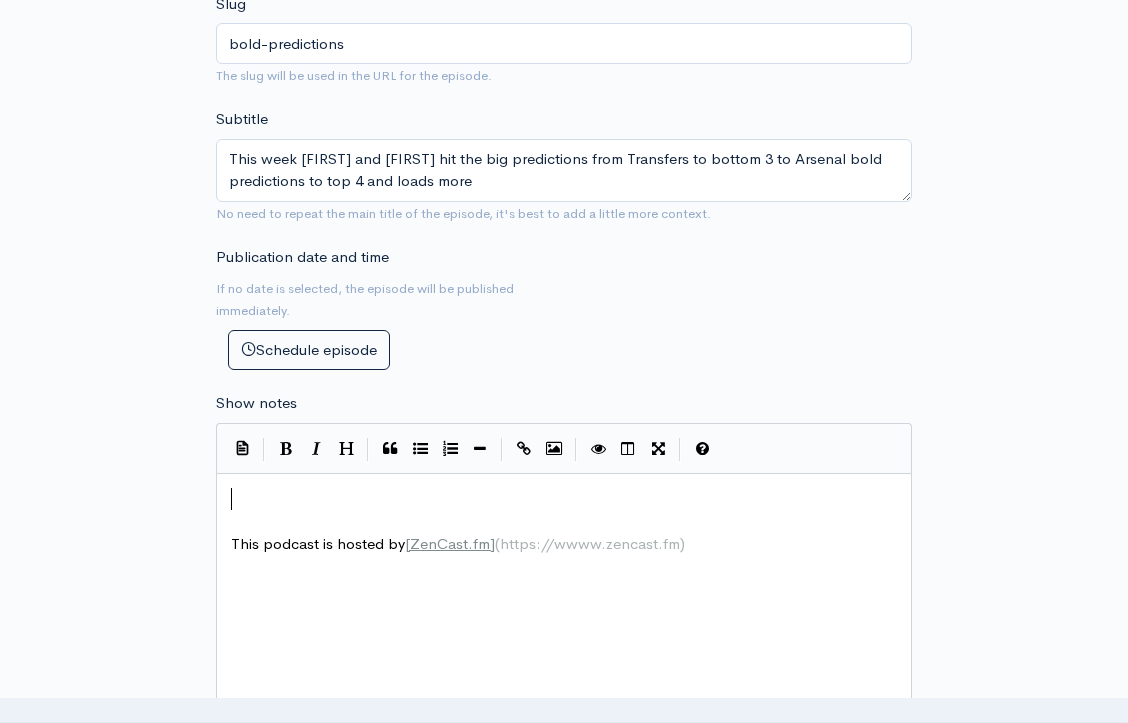 paste on ")" 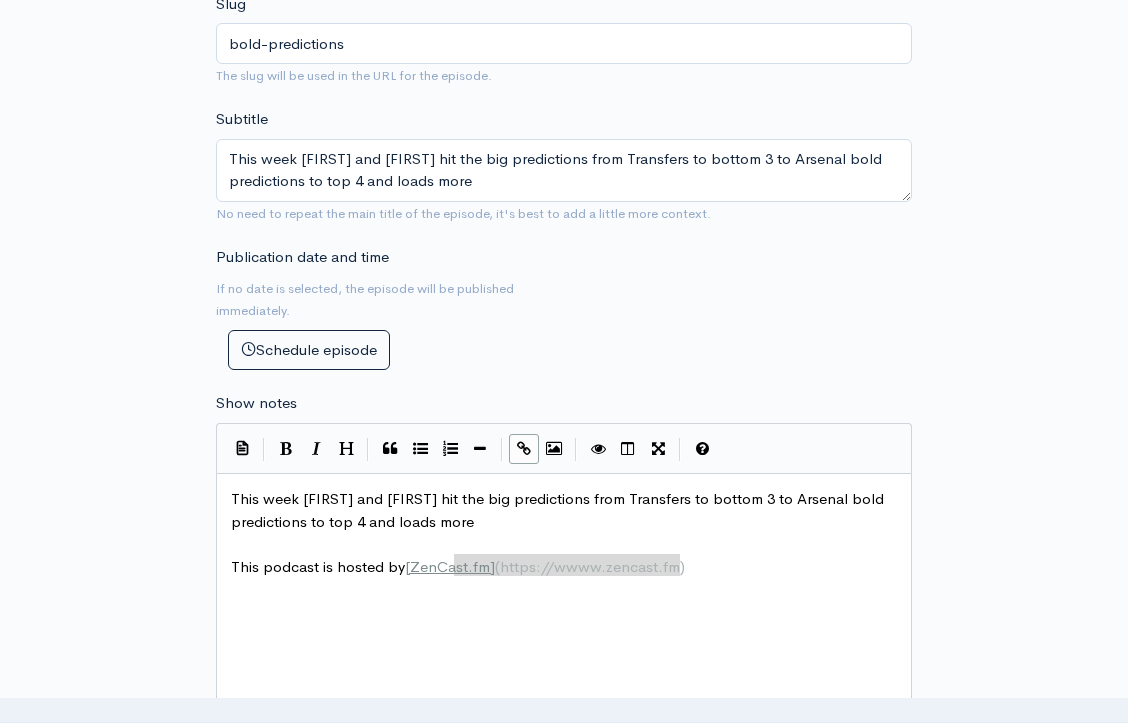 type on "ZenCast.fm](https://wwww.zencast.fm)" 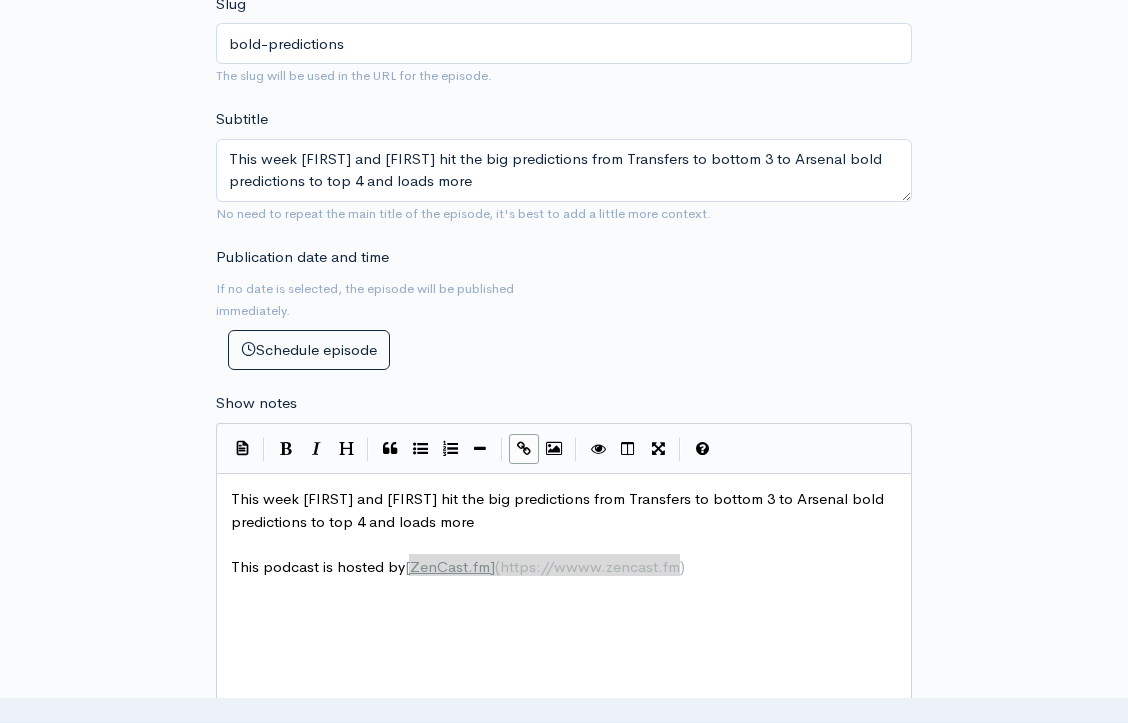 drag, startPoint x: 691, startPoint y: 536, endPoint x: 408, endPoint y: 530, distance: 283.0636 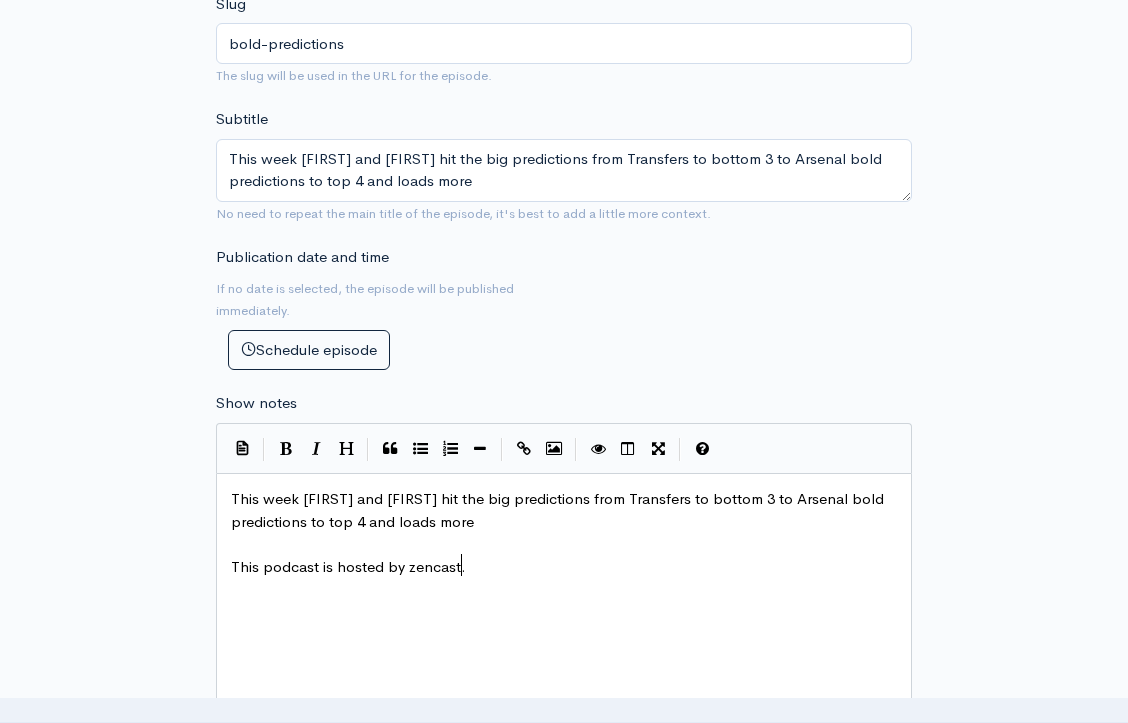 type on "zencast.fm" 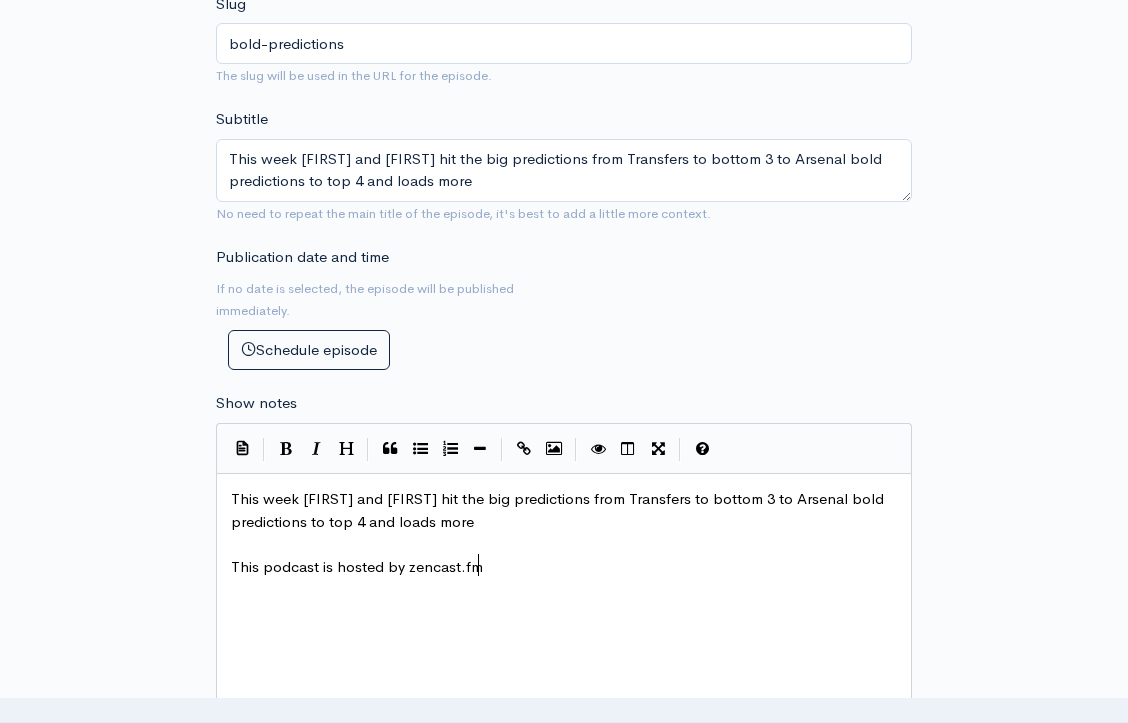 scroll, scrollTop: 10, scrollLeft: 73, axis: both 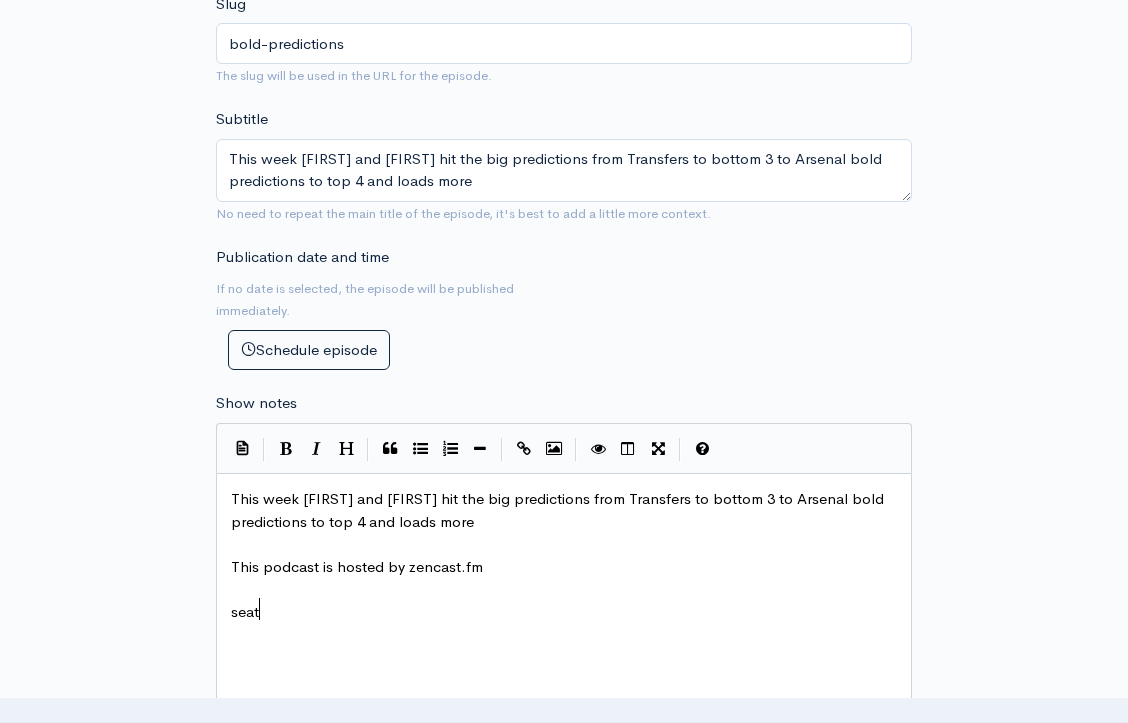 type on "seatg" 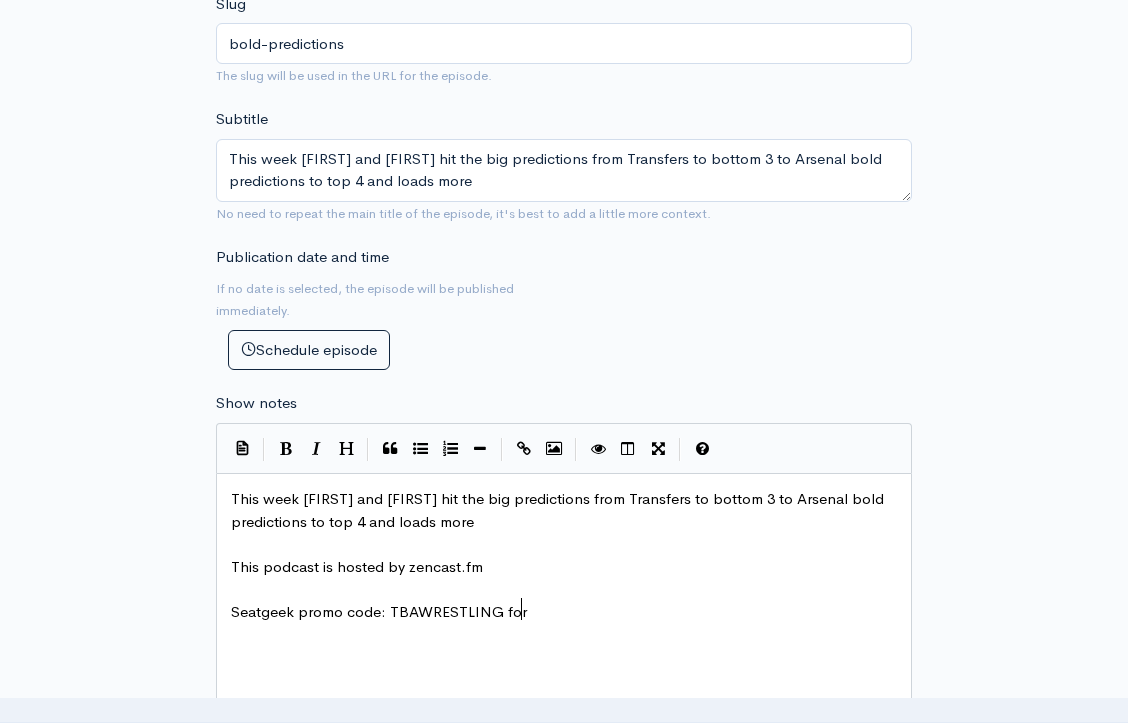 scroll, scrollTop: 10, scrollLeft: 293, axis: both 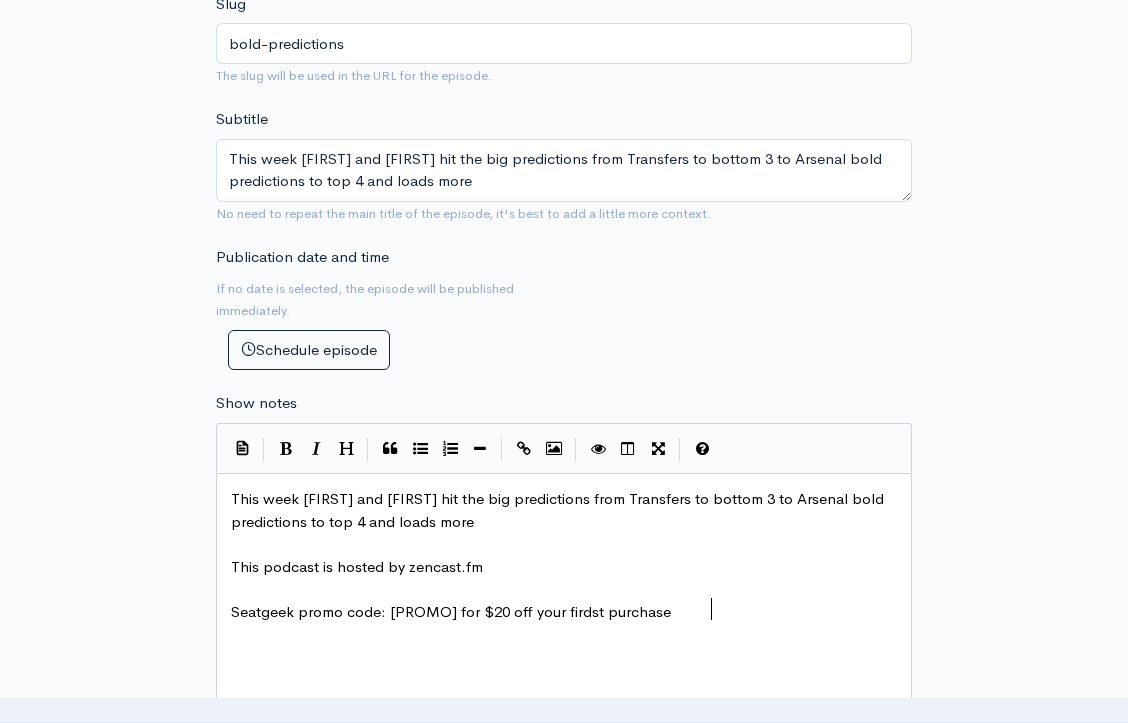 type on "Seatgeek promo code: [PROMO] for $20 off your firdst purchase" 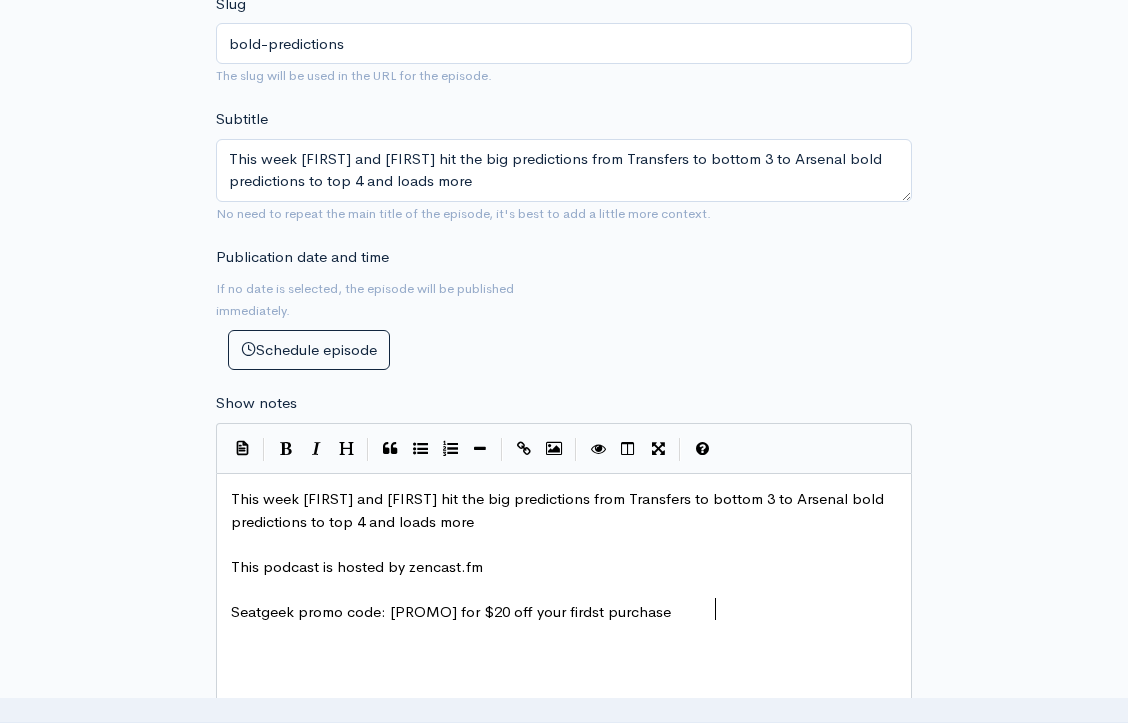 scroll, scrollTop: 10, scrollLeft: 483, axis: both 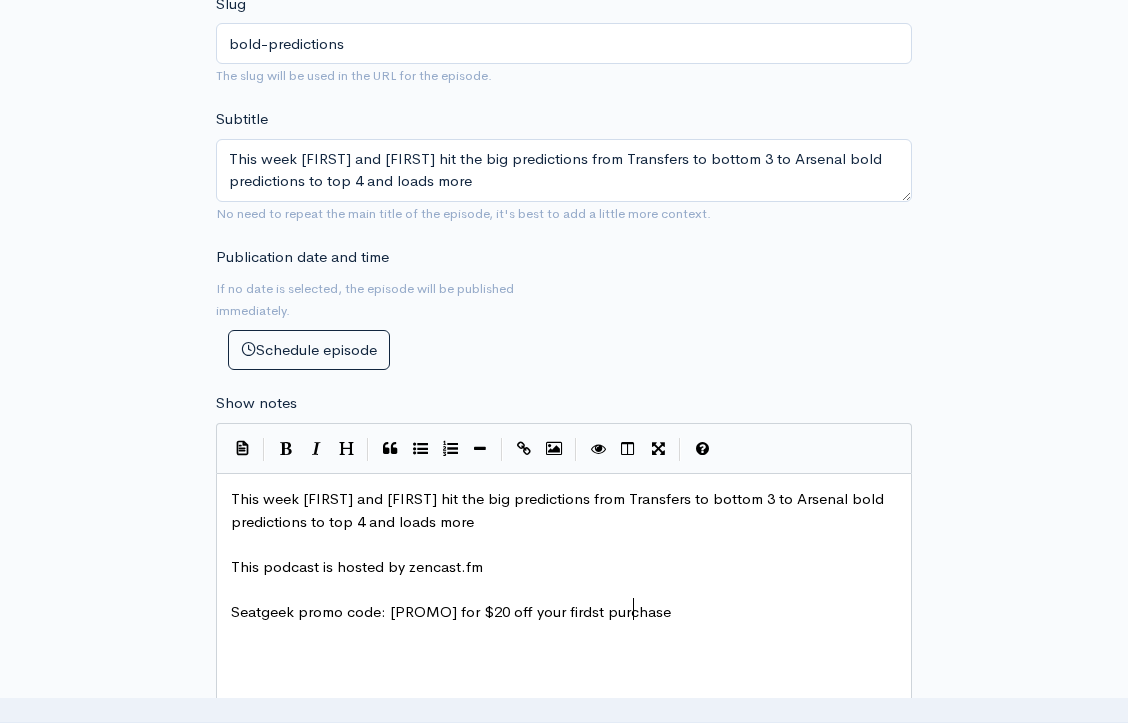 click on "Seatgeek promo code: [PROMO] for $20 off your firdst purchase" at bounding box center [451, 611] 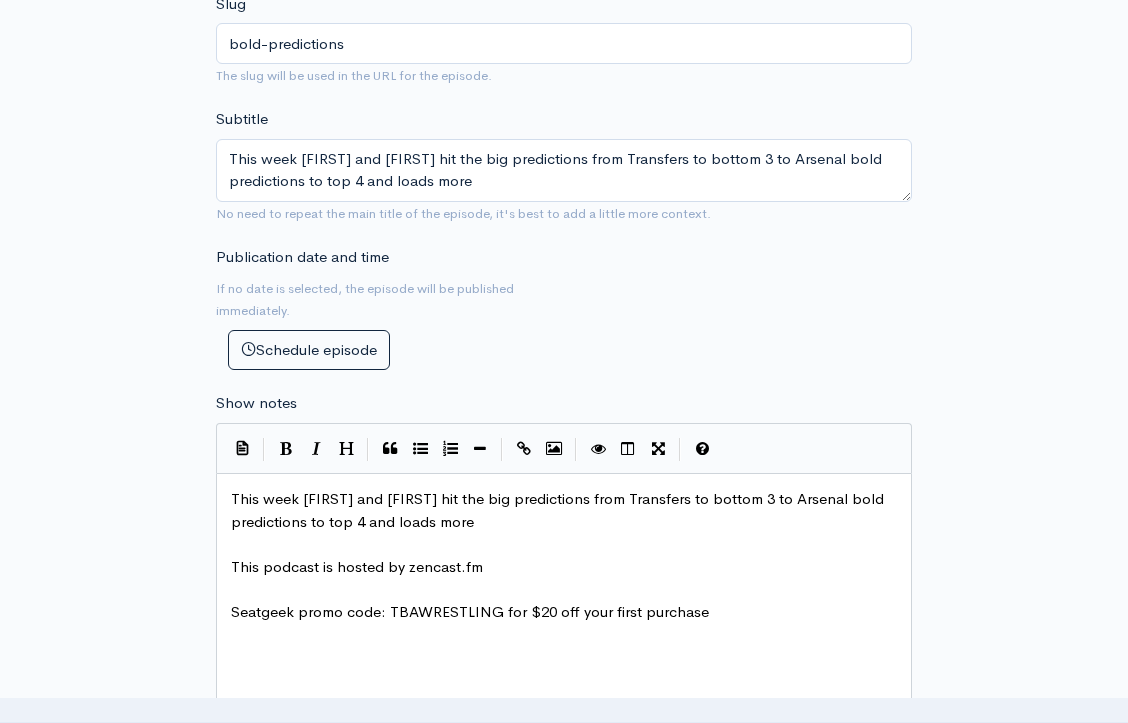 click on "Seatgeek promo code: TBAWRESTLING for $20 off your first purchase" at bounding box center [564, 612] 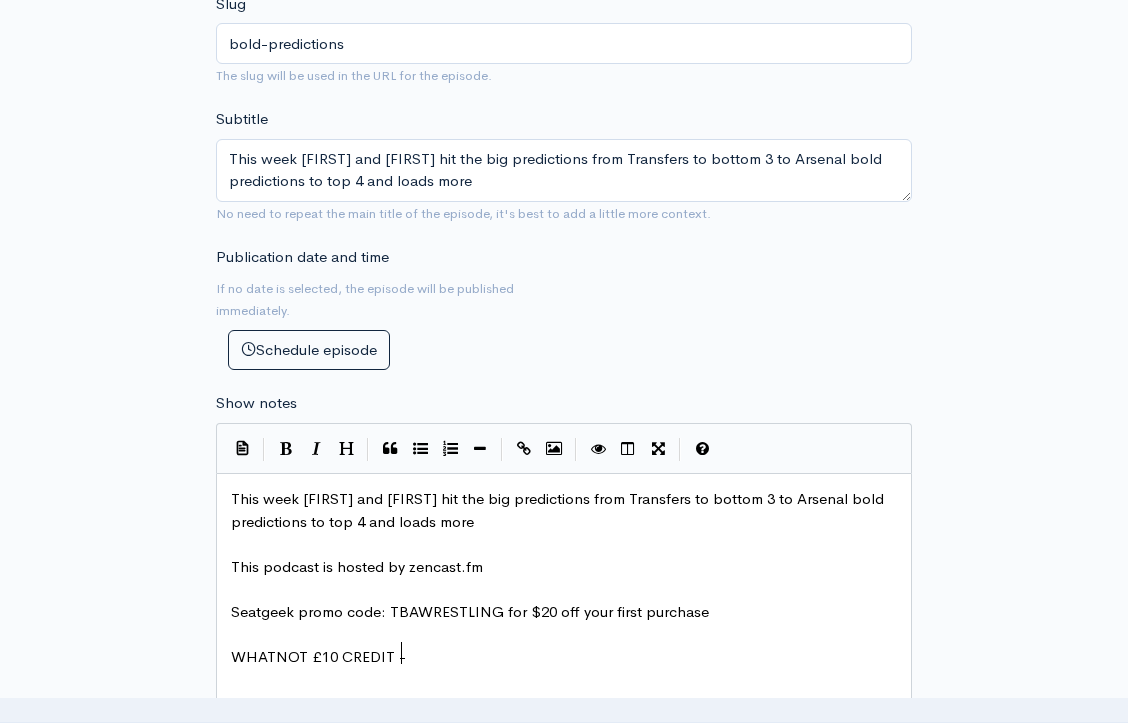 type on "WHATNOT £10 CREDIT -" 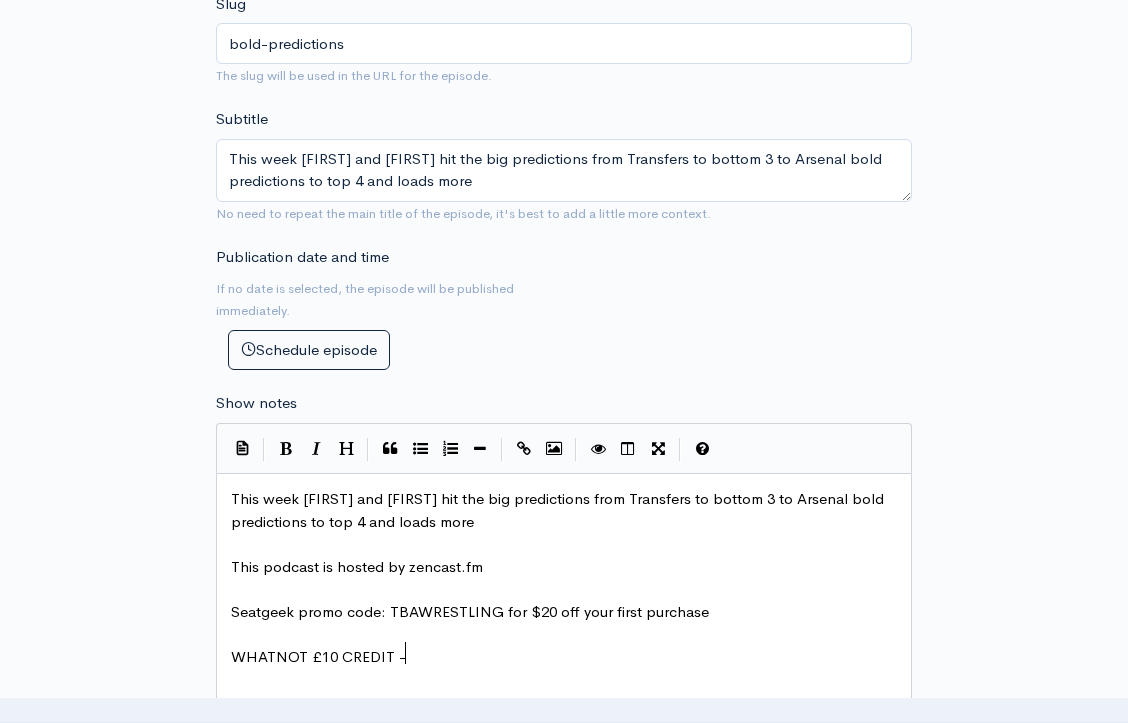 scroll, scrollTop: 10, scrollLeft: 175, axis: both 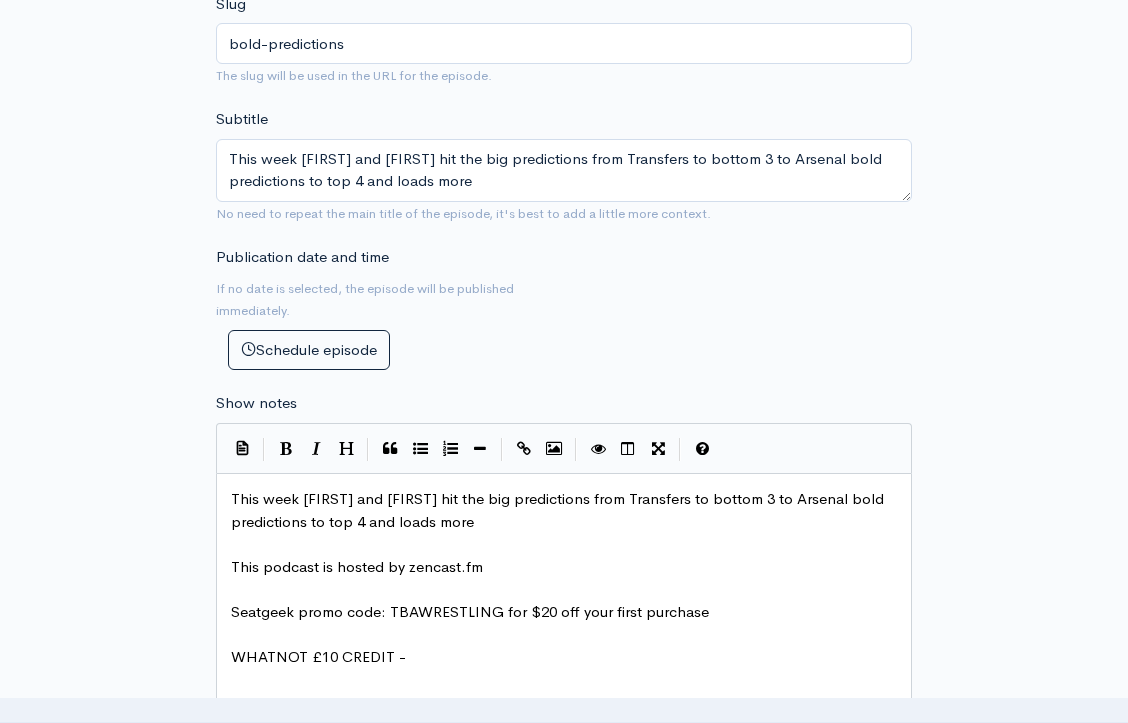 type 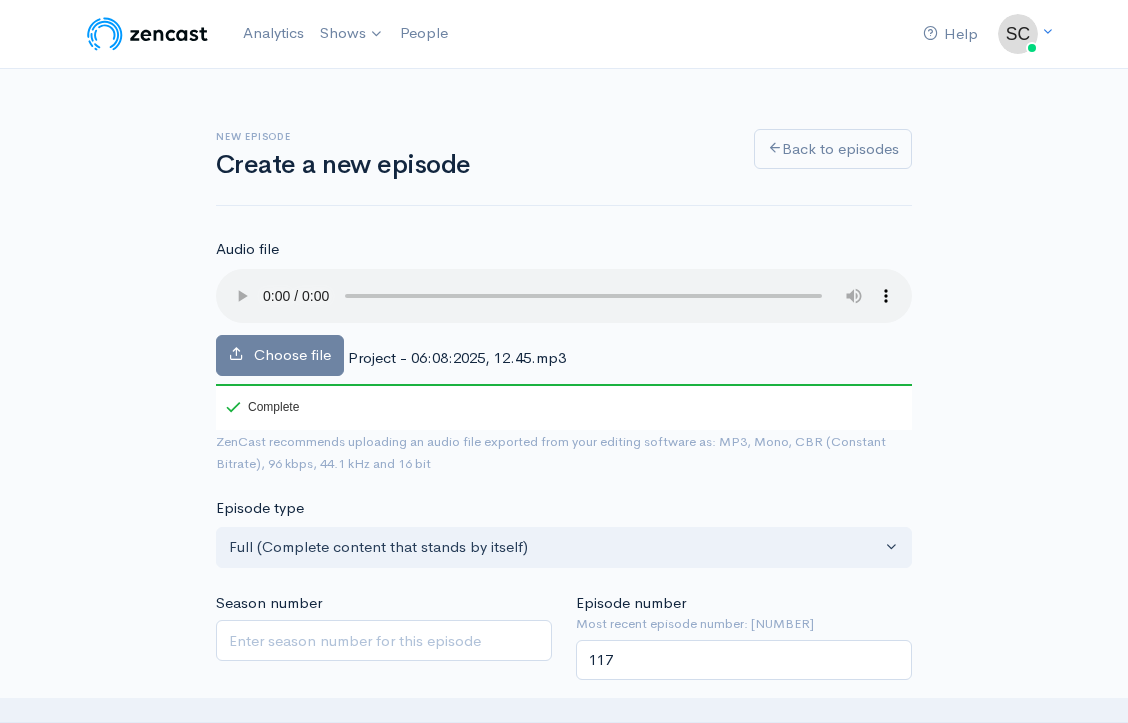 scroll, scrollTop: 0, scrollLeft: 0, axis: both 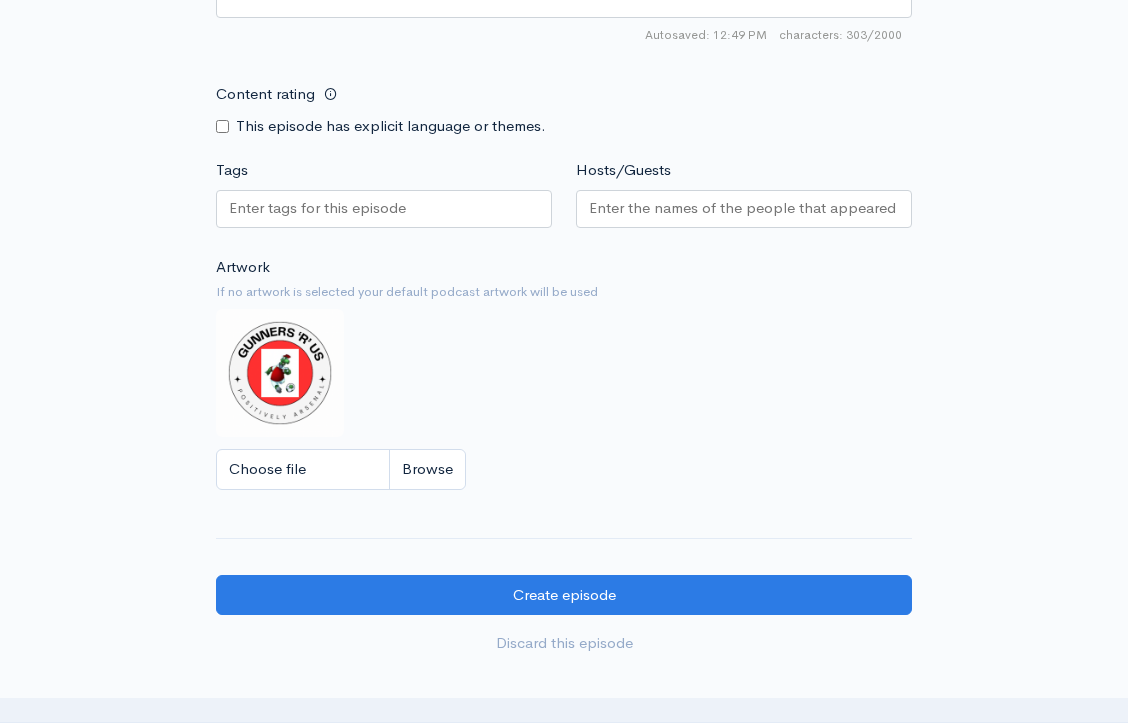 click at bounding box center (384, 209) 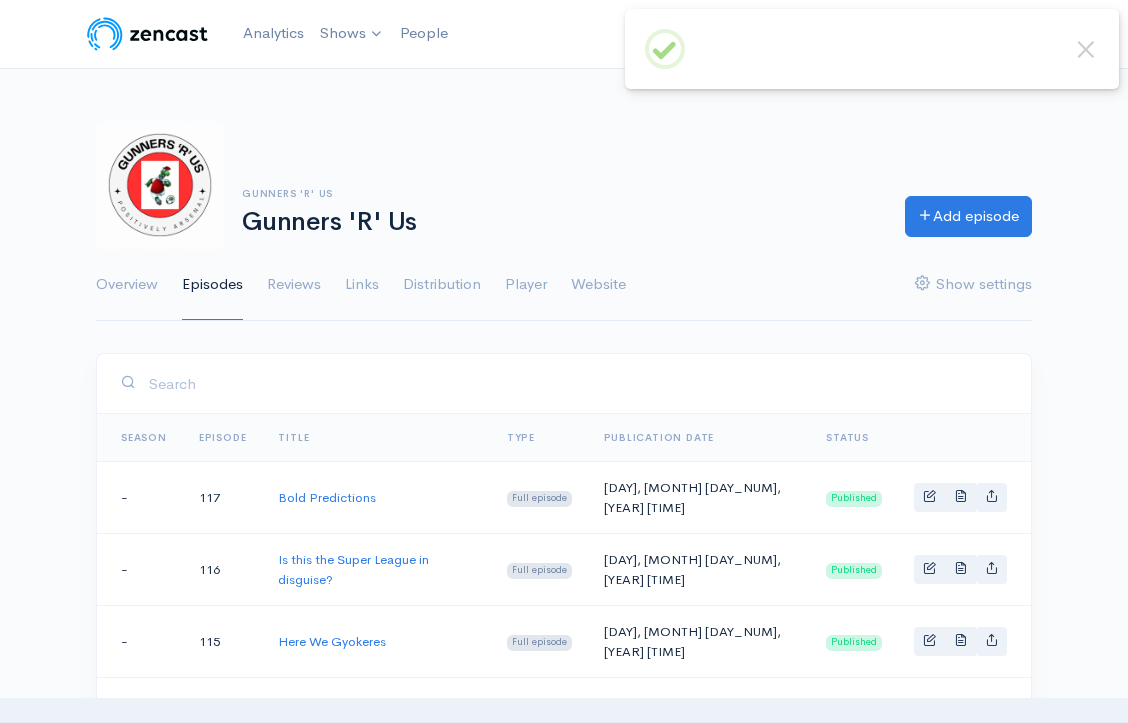 scroll, scrollTop: 0, scrollLeft: 0, axis: both 